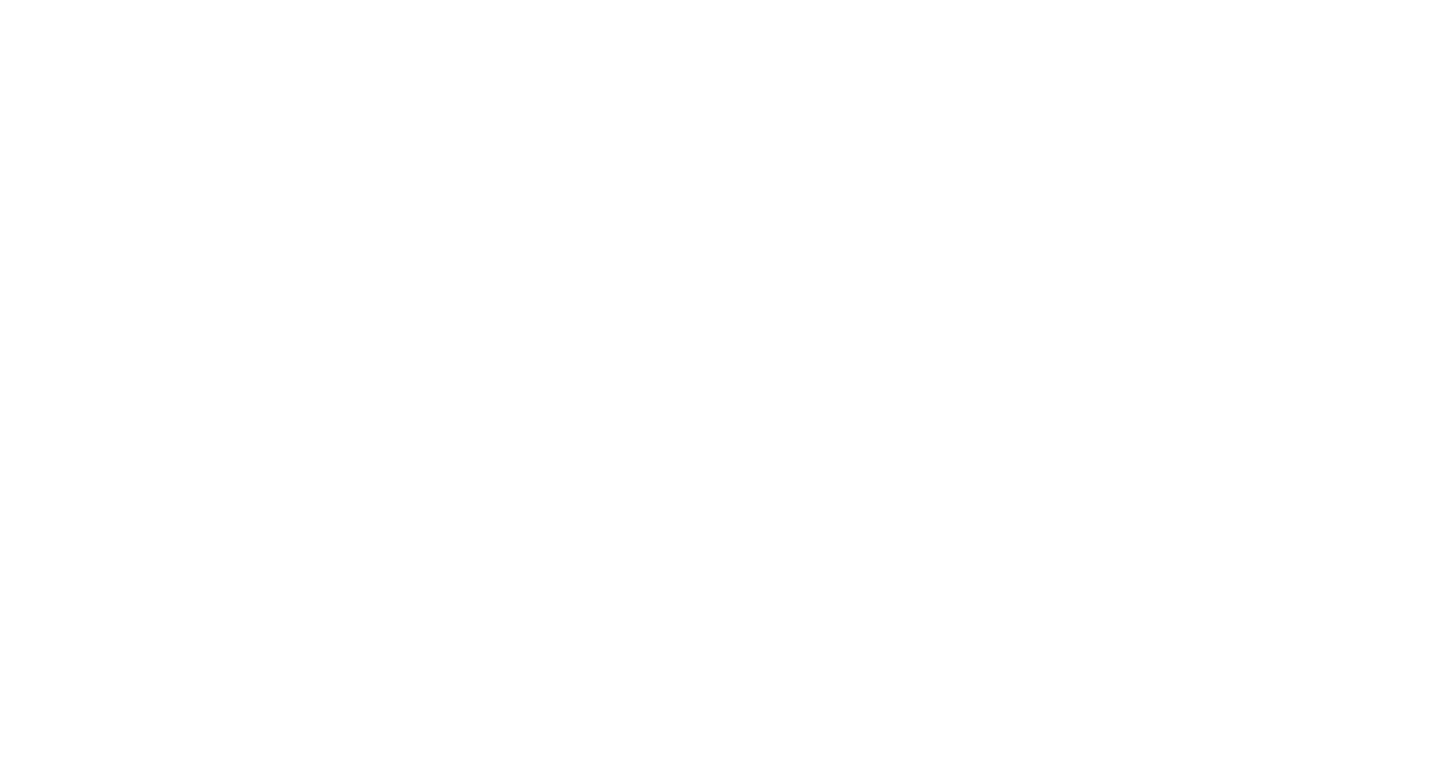 scroll, scrollTop: 0, scrollLeft: 0, axis: both 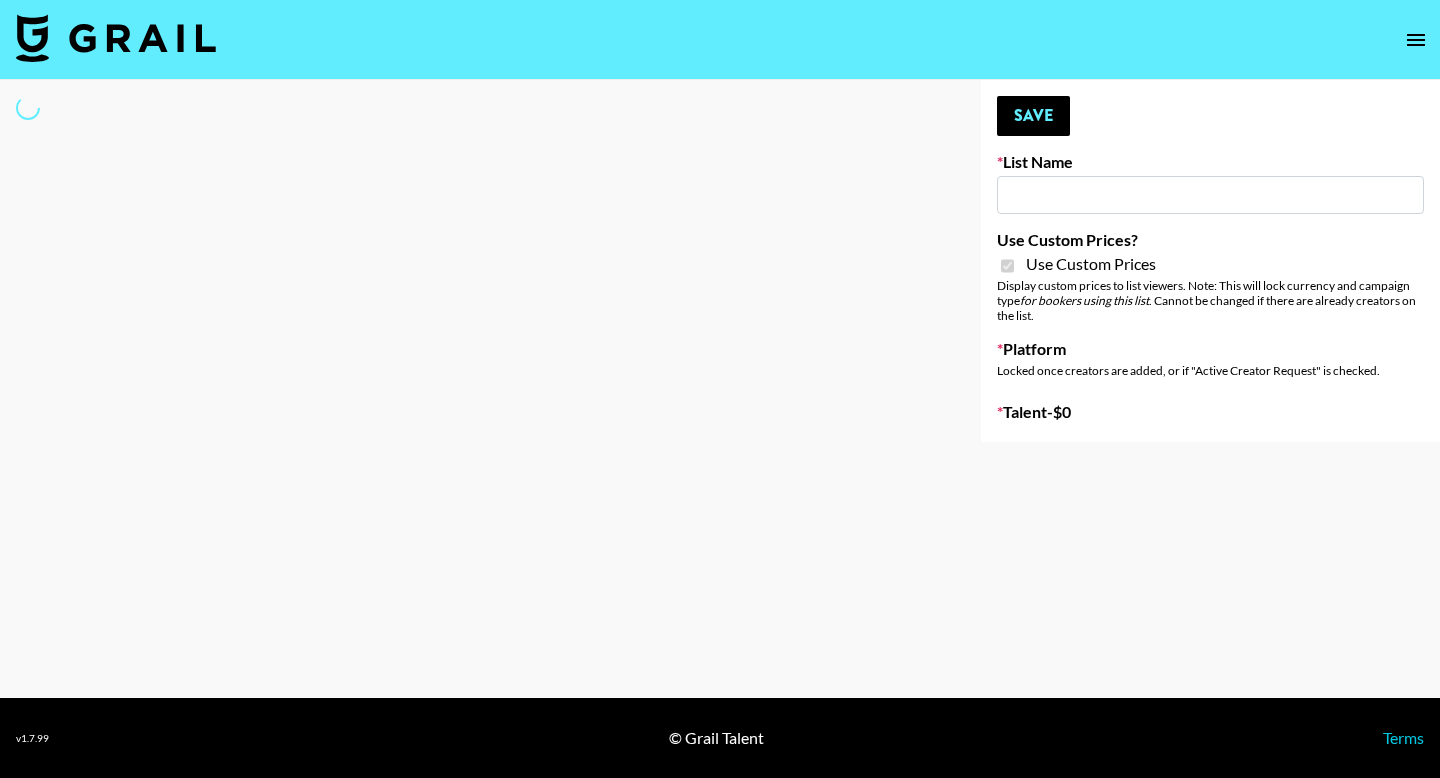 type on "Instacart (5th Aug)" 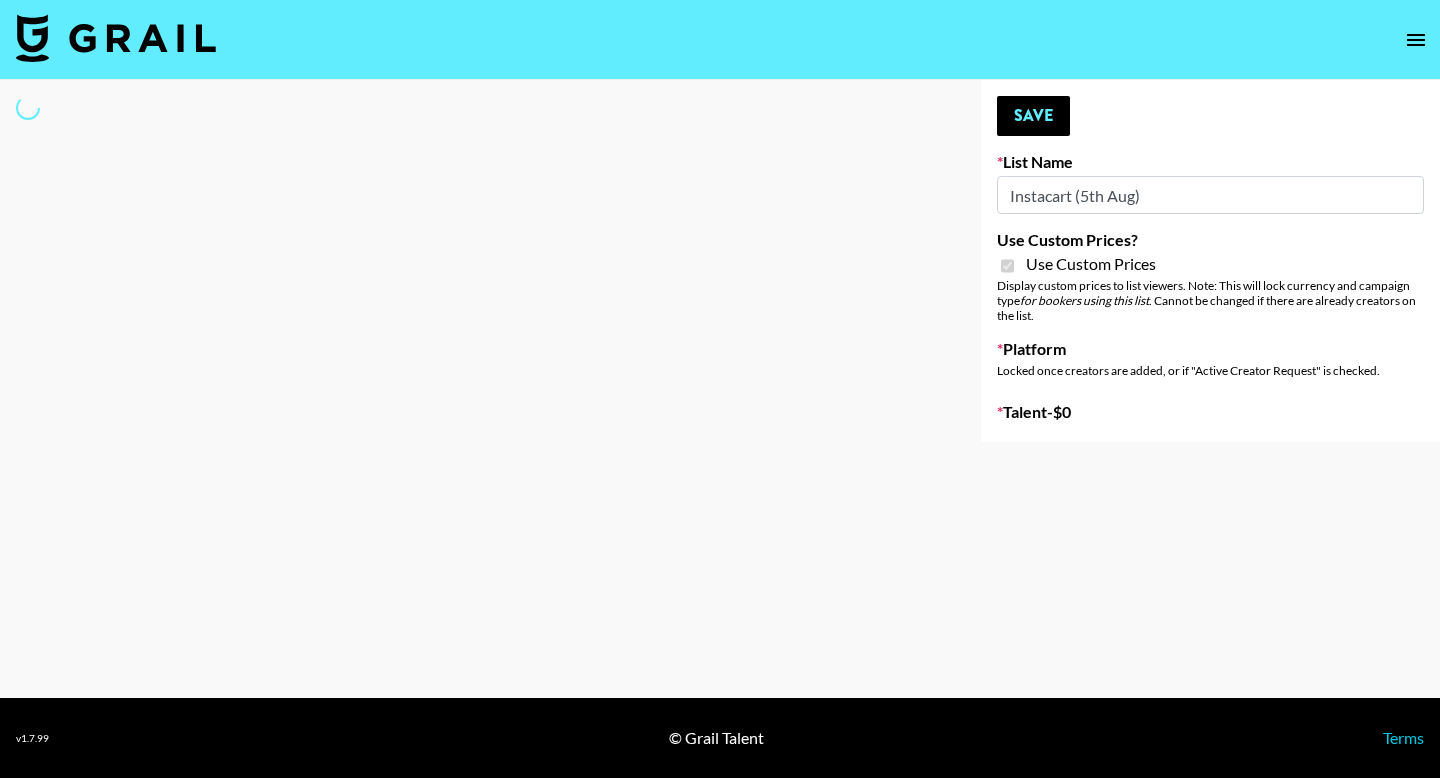 select on "Brand" 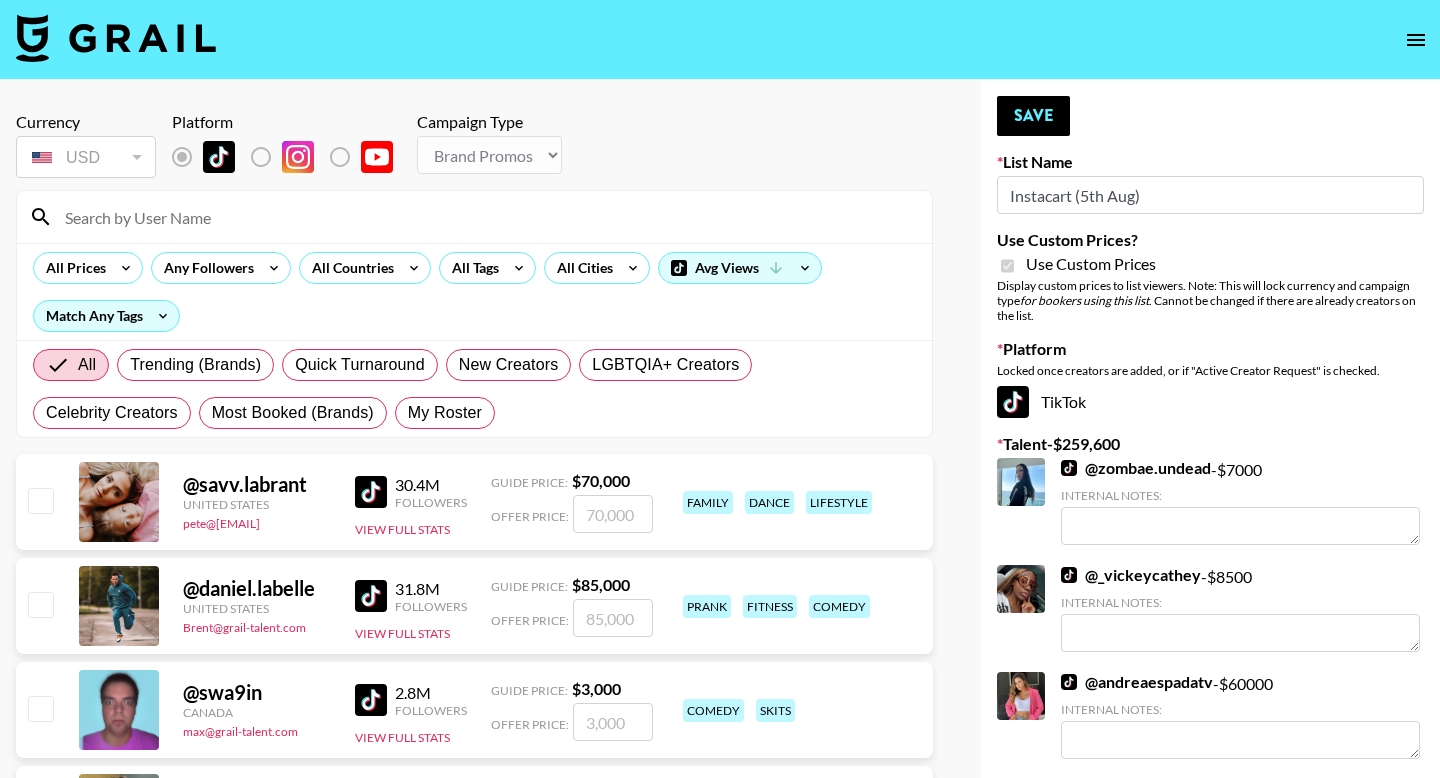 click on "All Trending (Brands) Quick Turnaround New Creators LGBTQIA+ Creators Celebrity Creators Most Booked (Brands) My Roster" at bounding box center (474, 389) 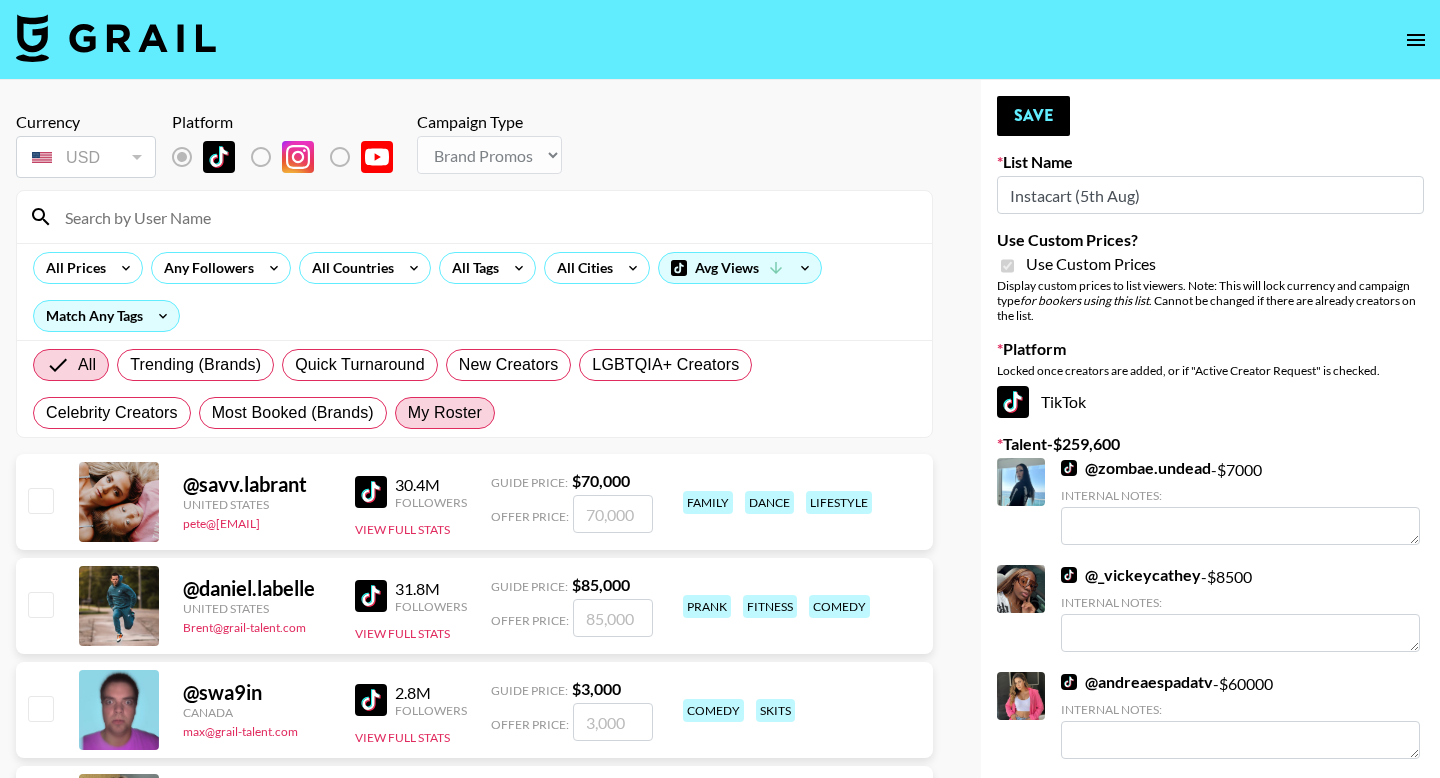 click on "My Roster" at bounding box center (445, 413) 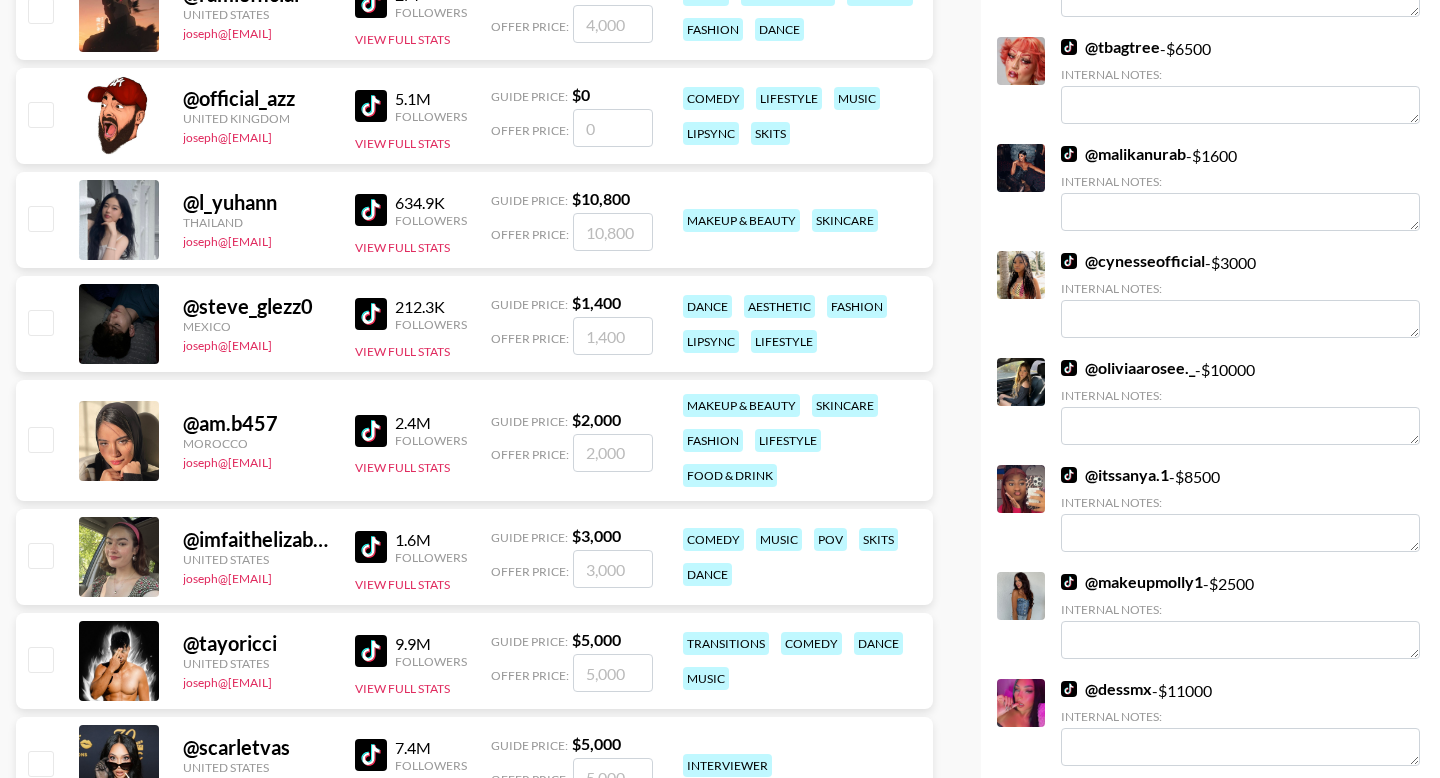 scroll, scrollTop: 1332, scrollLeft: 0, axis: vertical 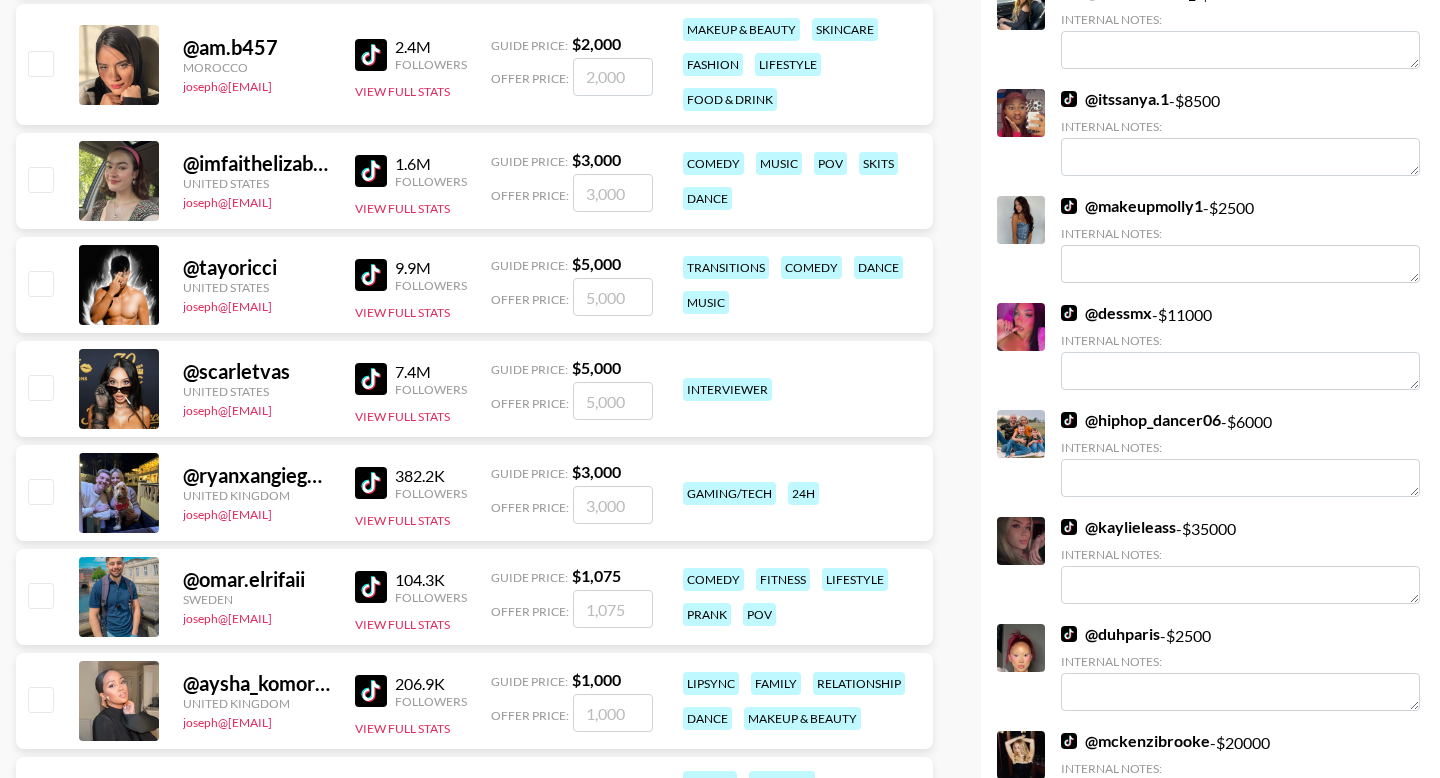 click at bounding box center (40, 63) 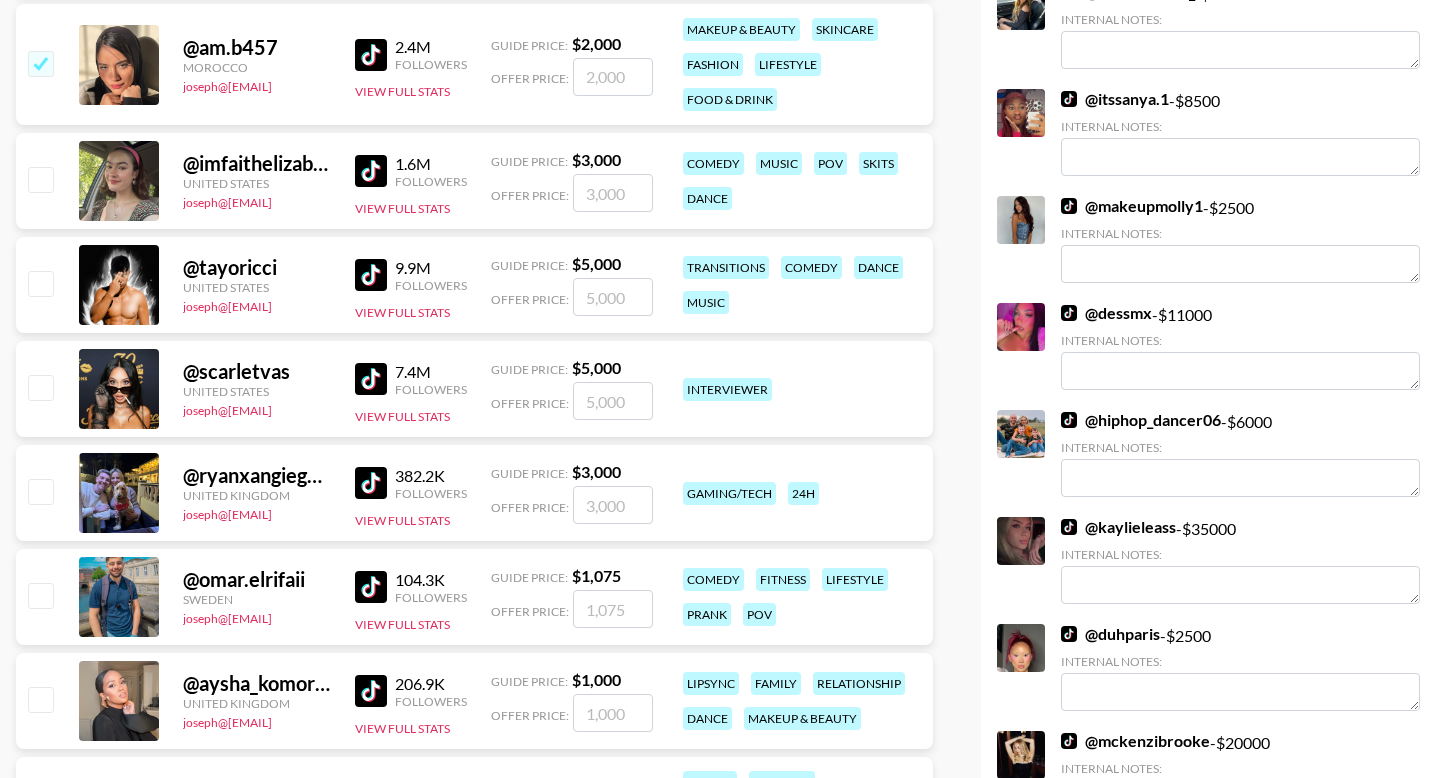 checkbox on "true" 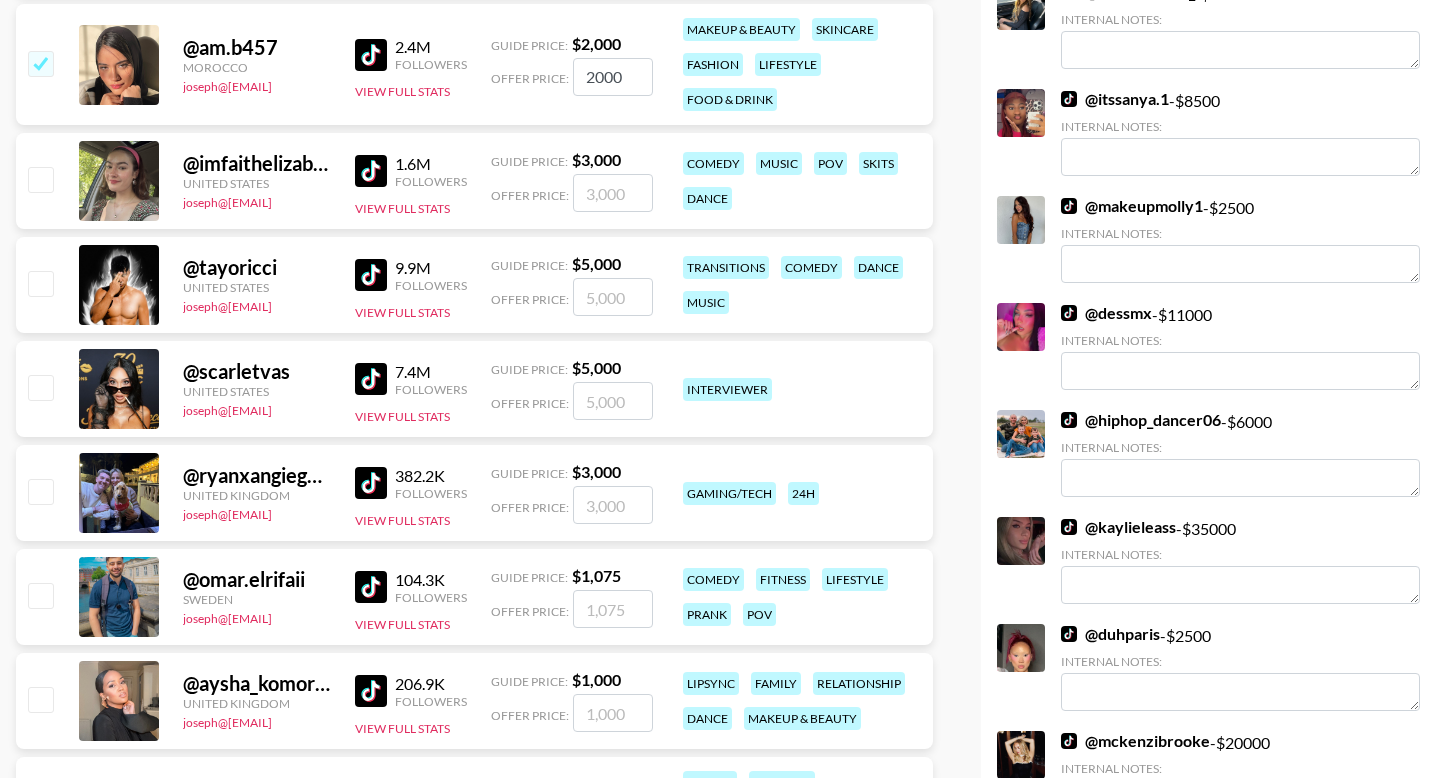click on "2000" at bounding box center (613, 77) 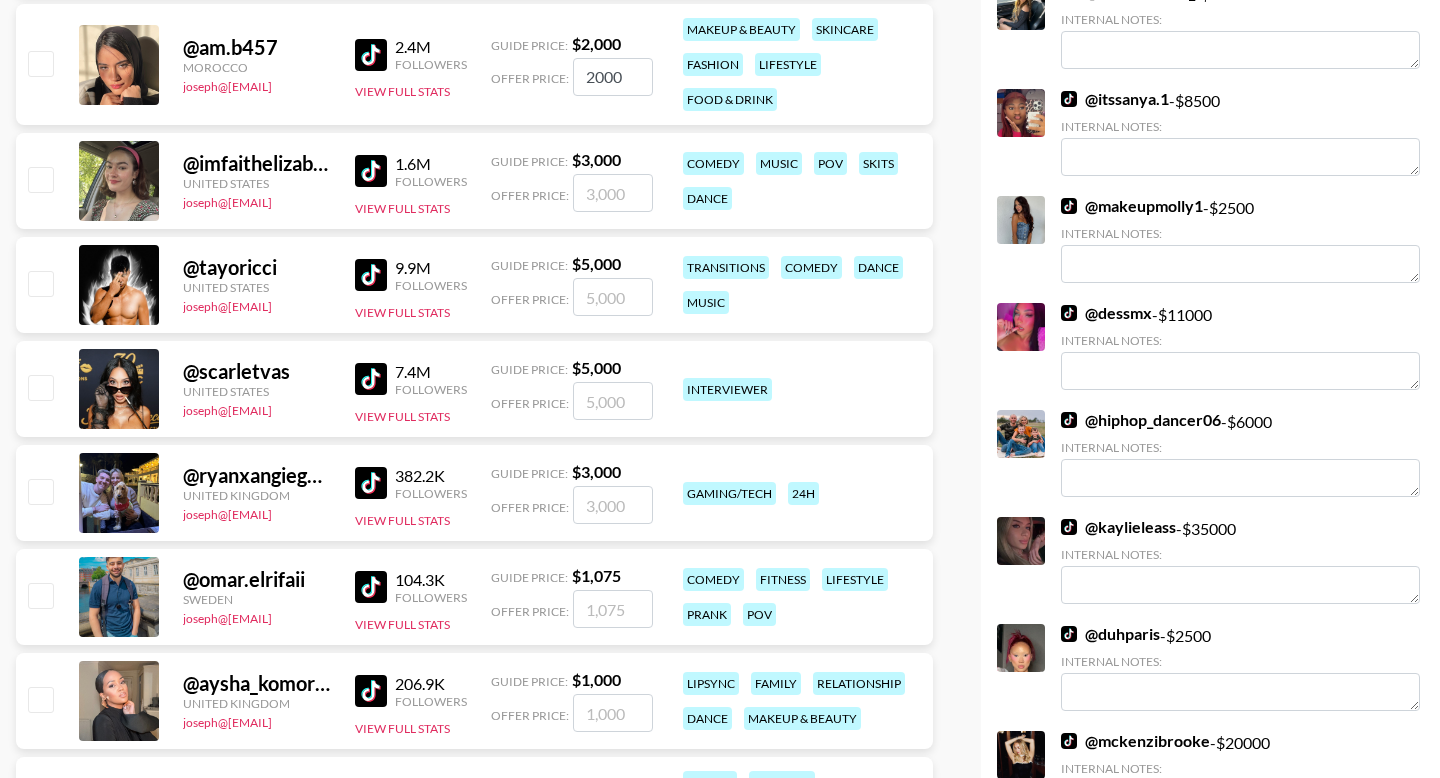 checkbox on "false" 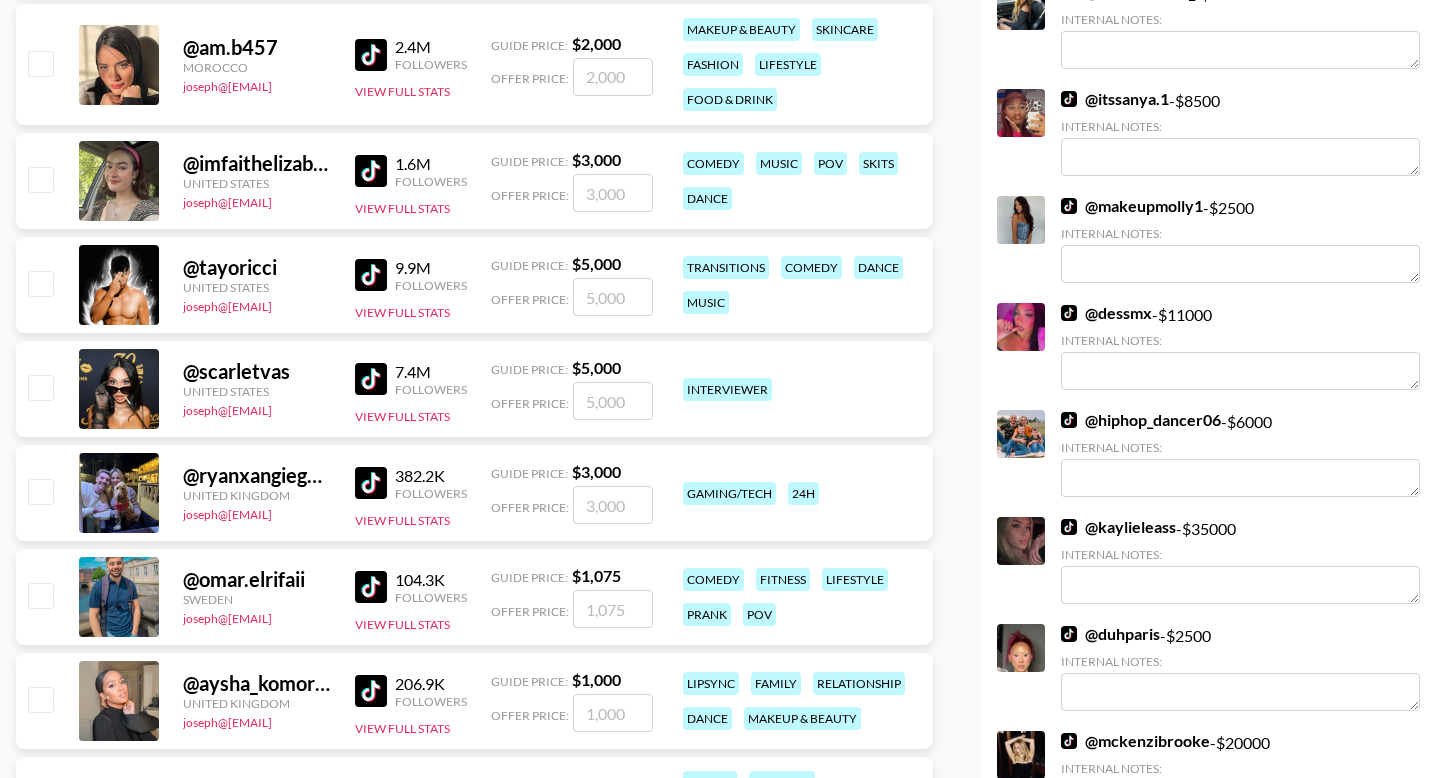 checkbox on "true" 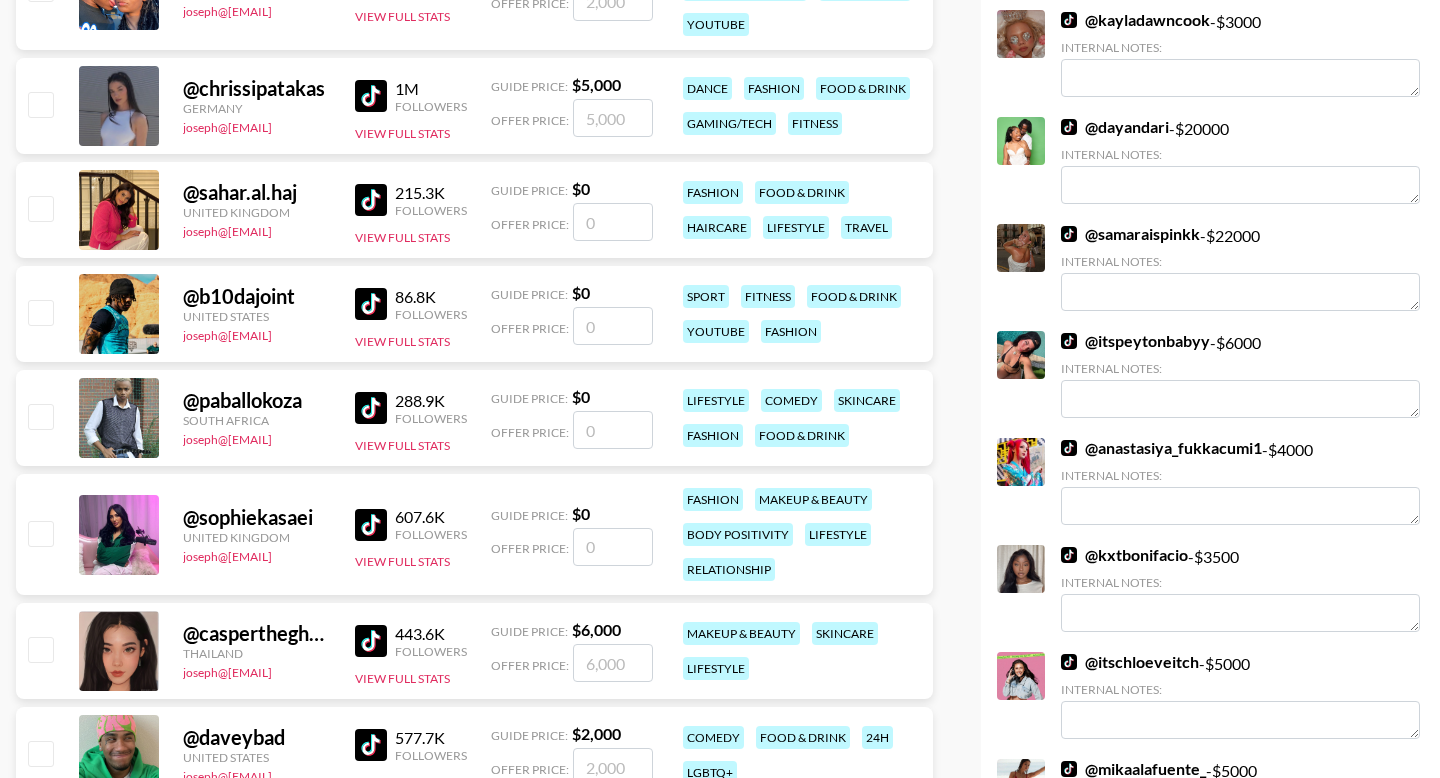 scroll, scrollTop: 2209, scrollLeft: 0, axis: vertical 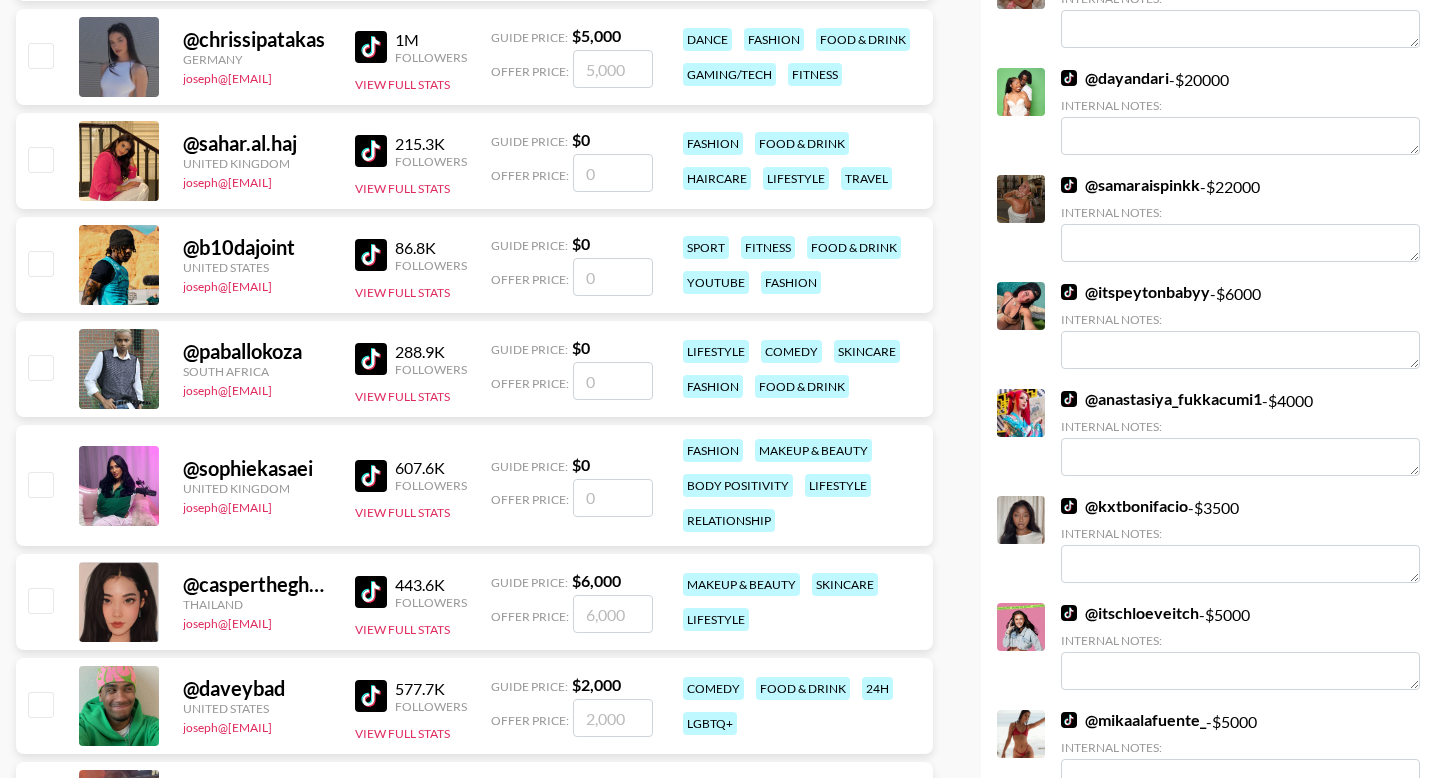 type on "4000" 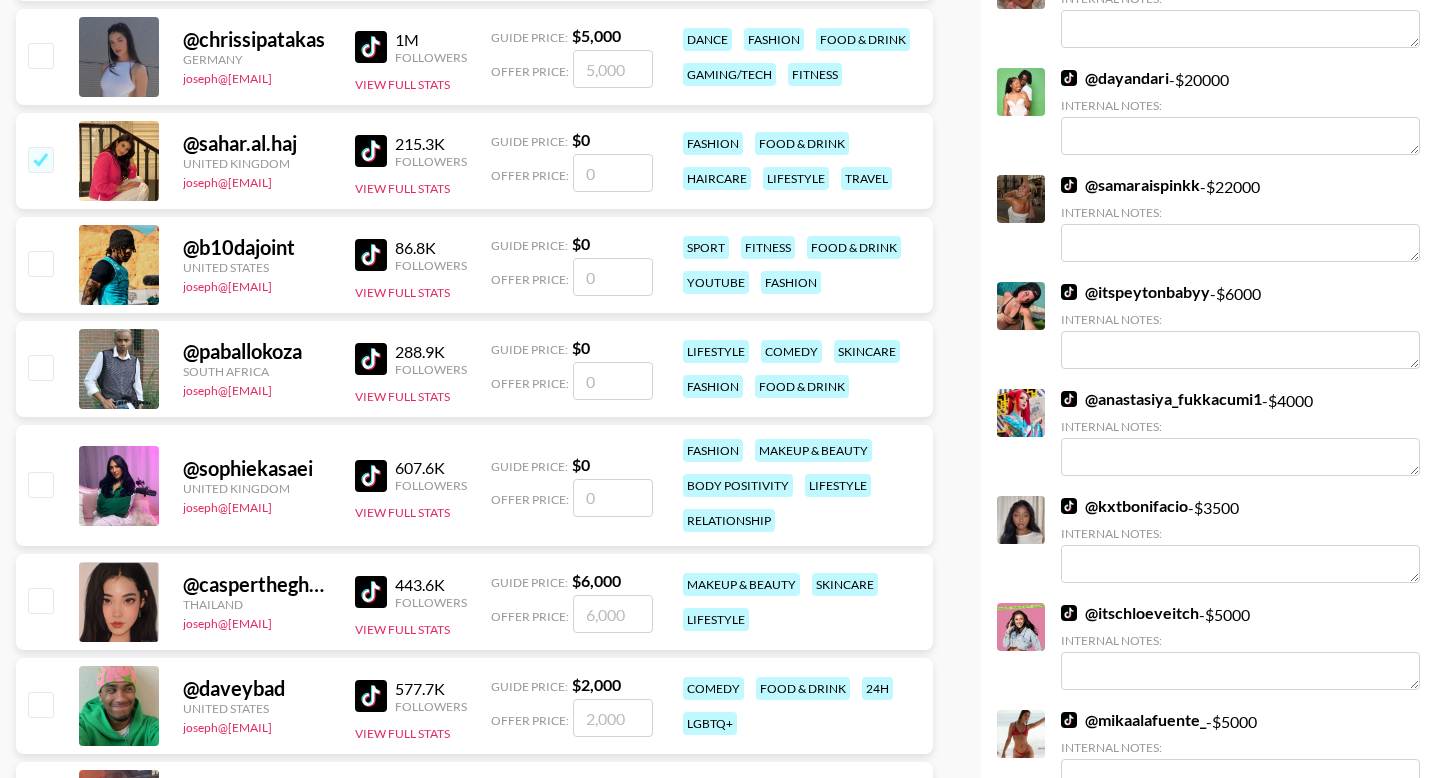 checkbox on "true" 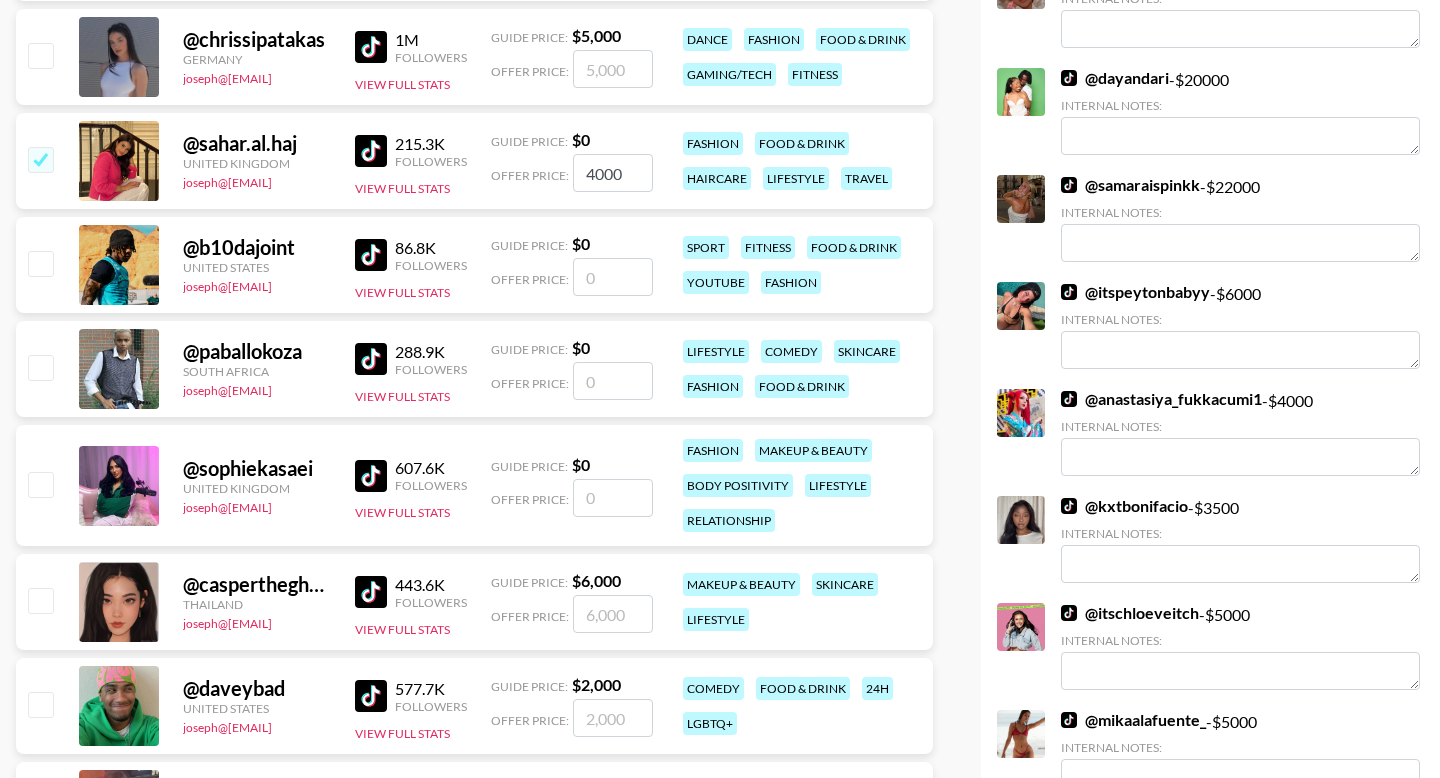 type on "4000" 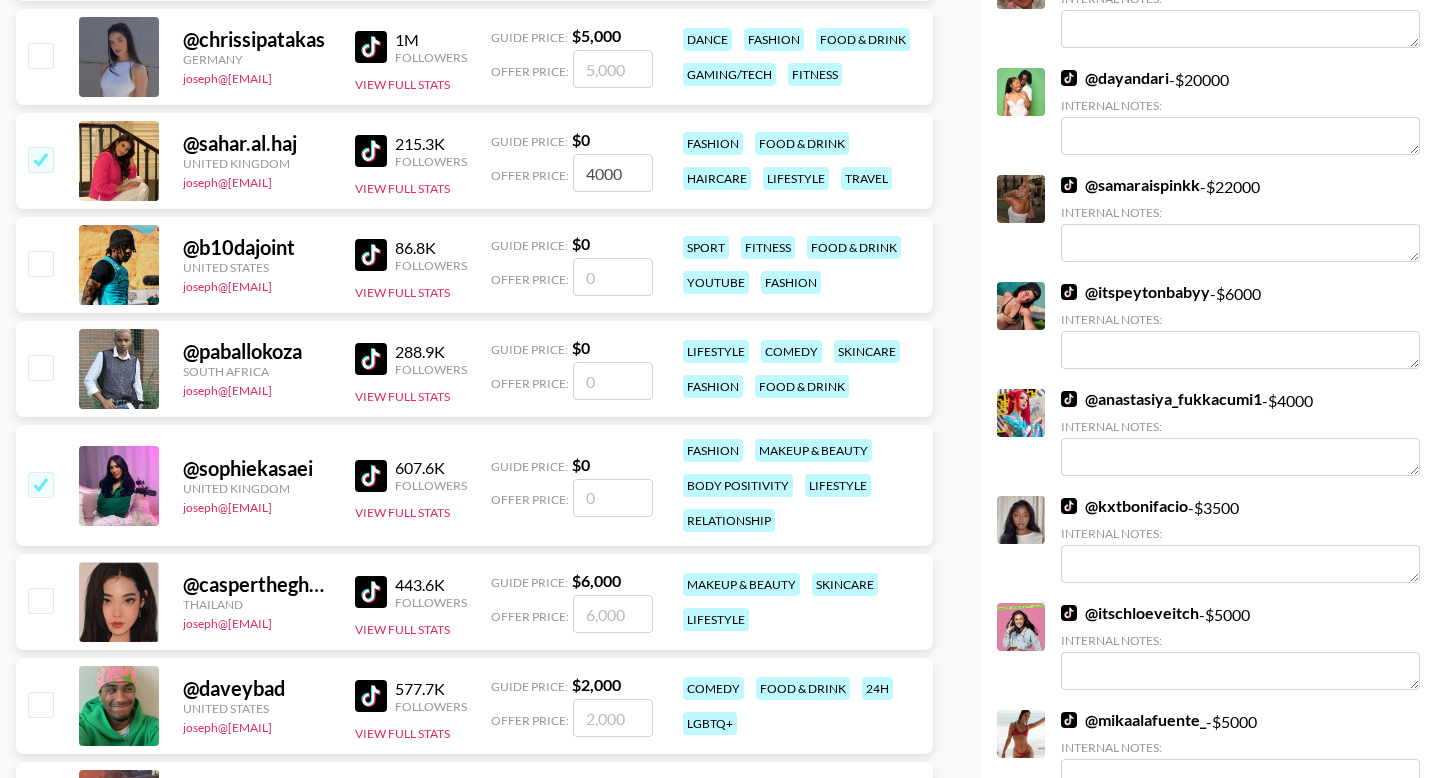 checkbox on "true" 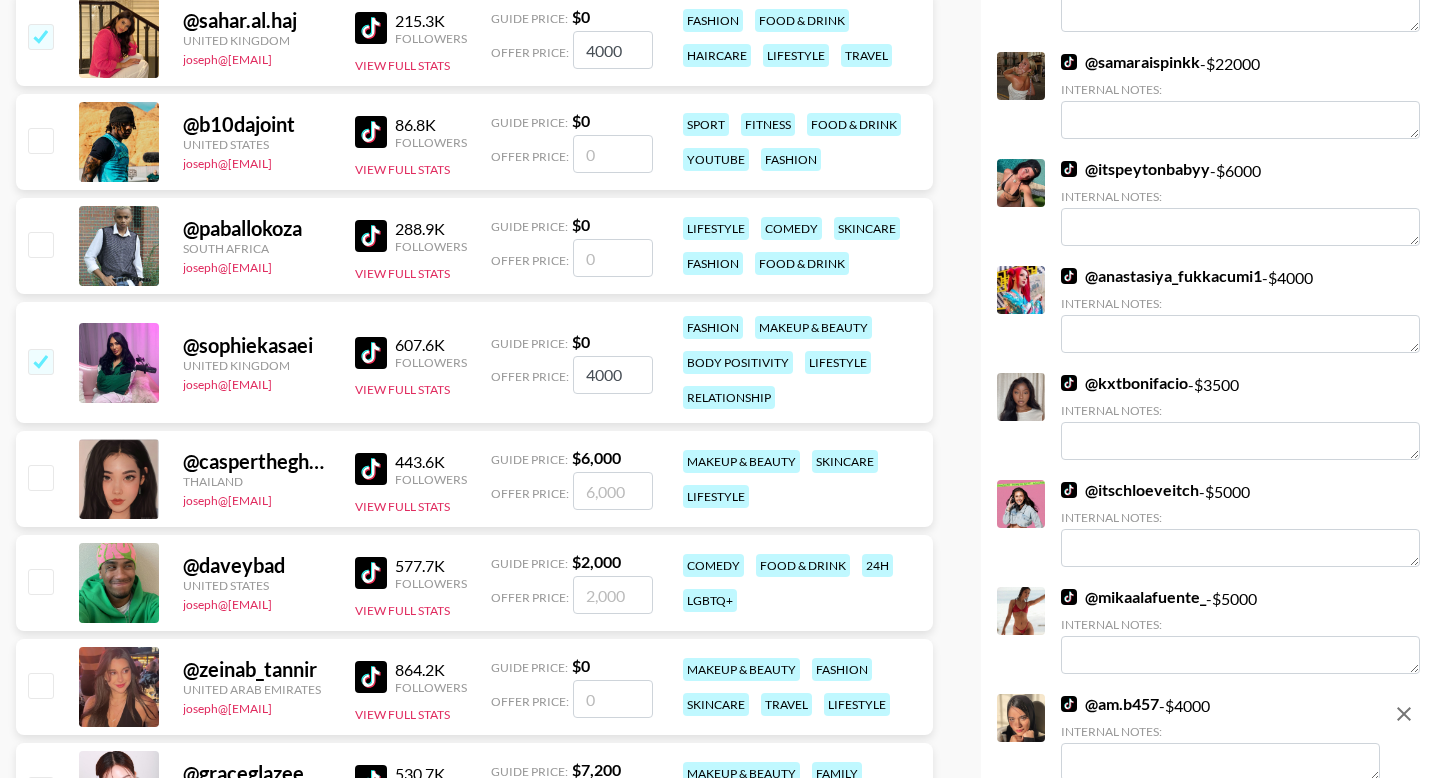scroll, scrollTop: 2629, scrollLeft: 0, axis: vertical 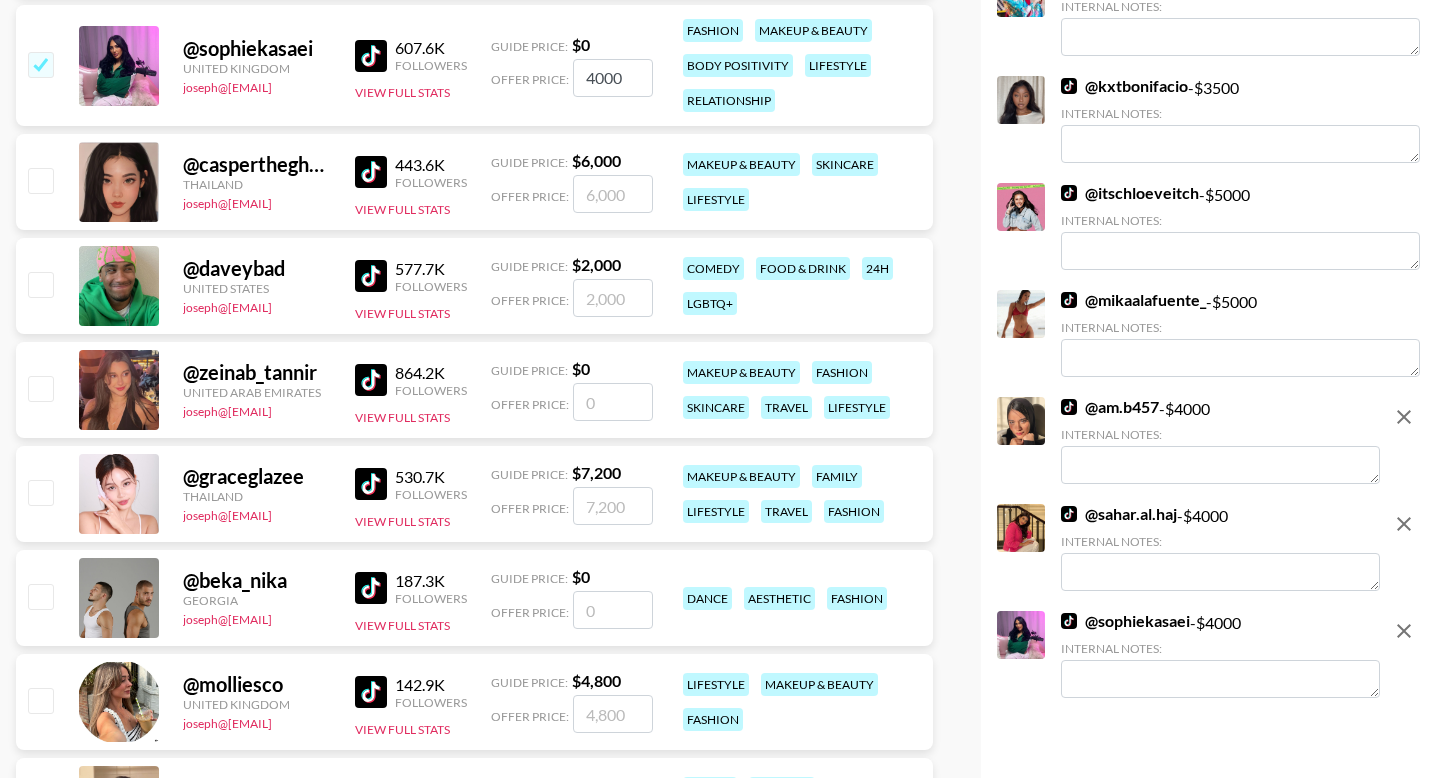 type on "4000" 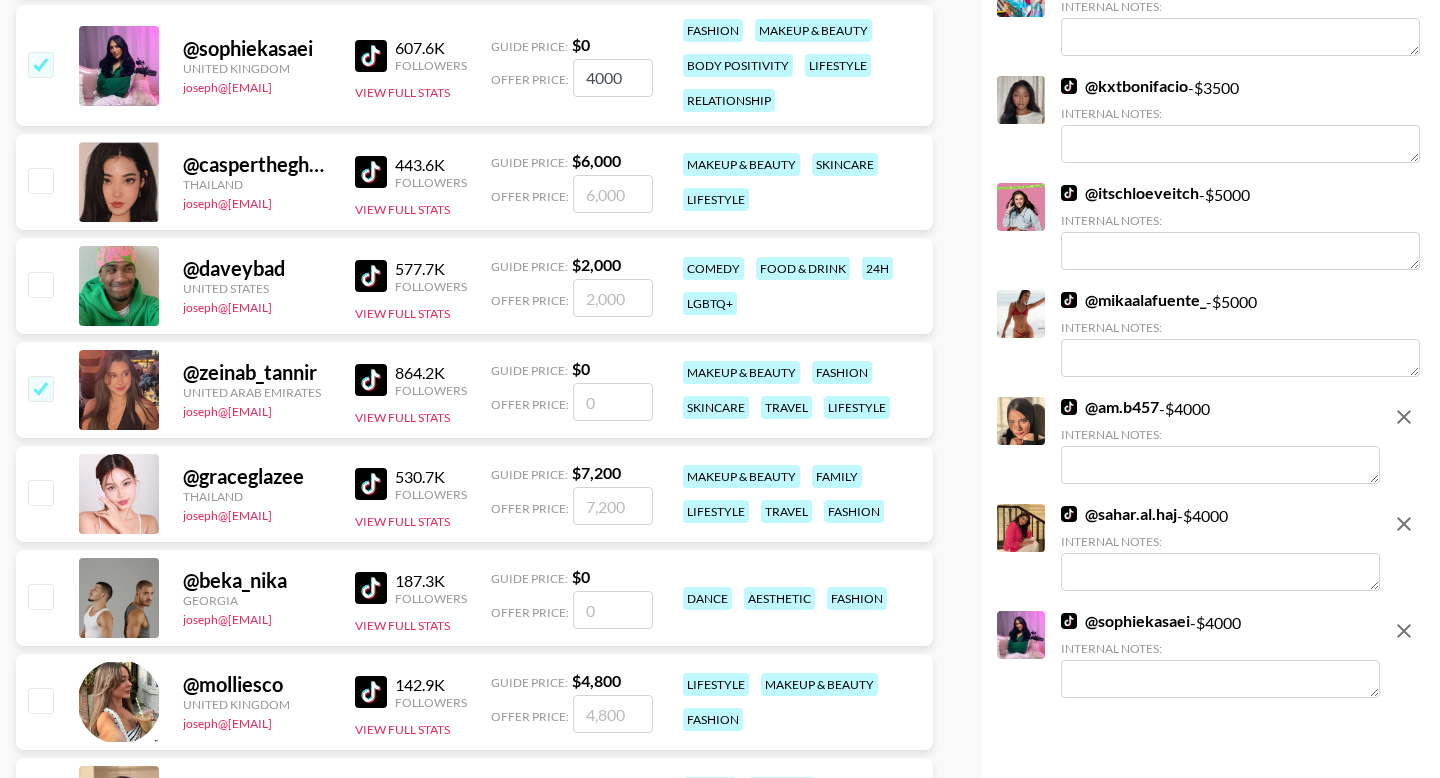 type on "3" 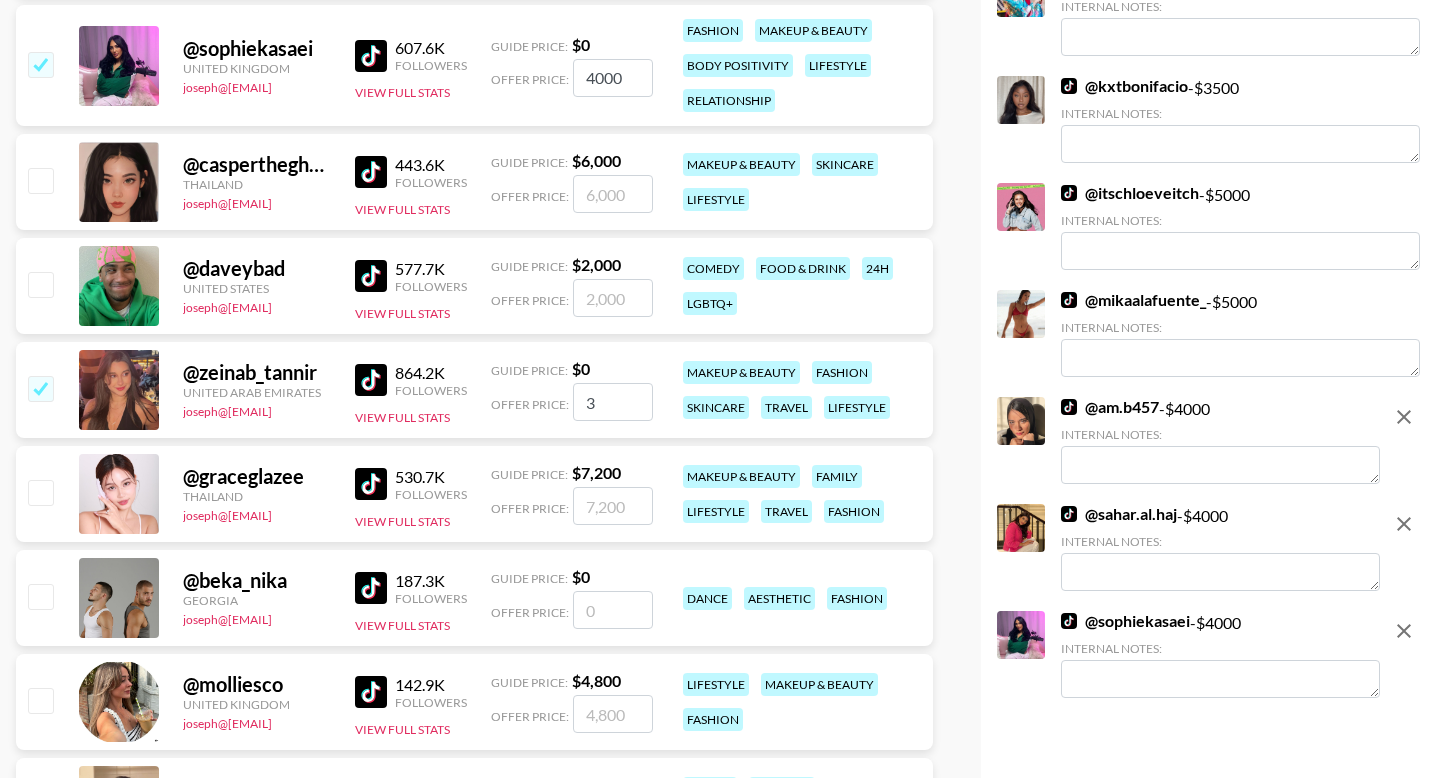 checkbox on "true" 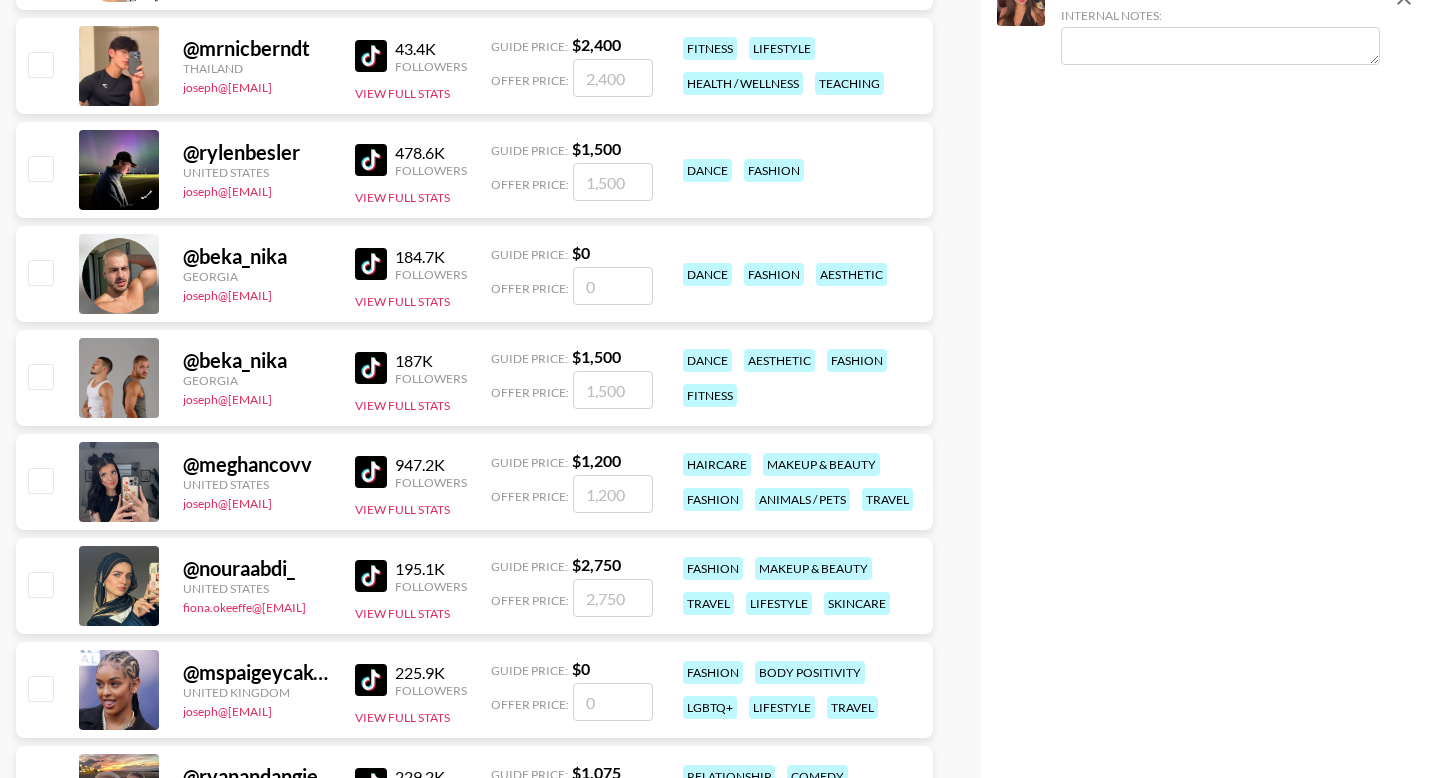 scroll, scrollTop: 3590, scrollLeft: 0, axis: vertical 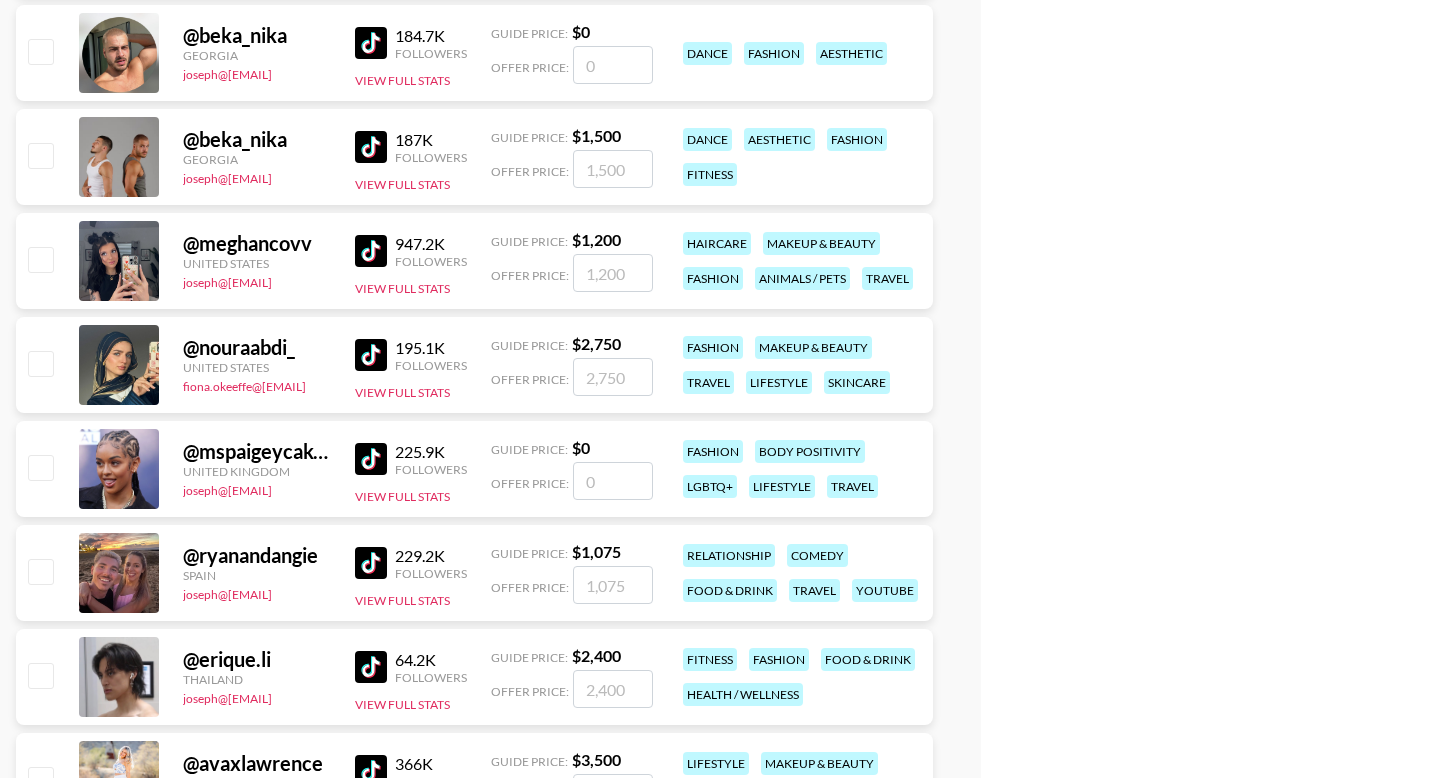 type on "3000" 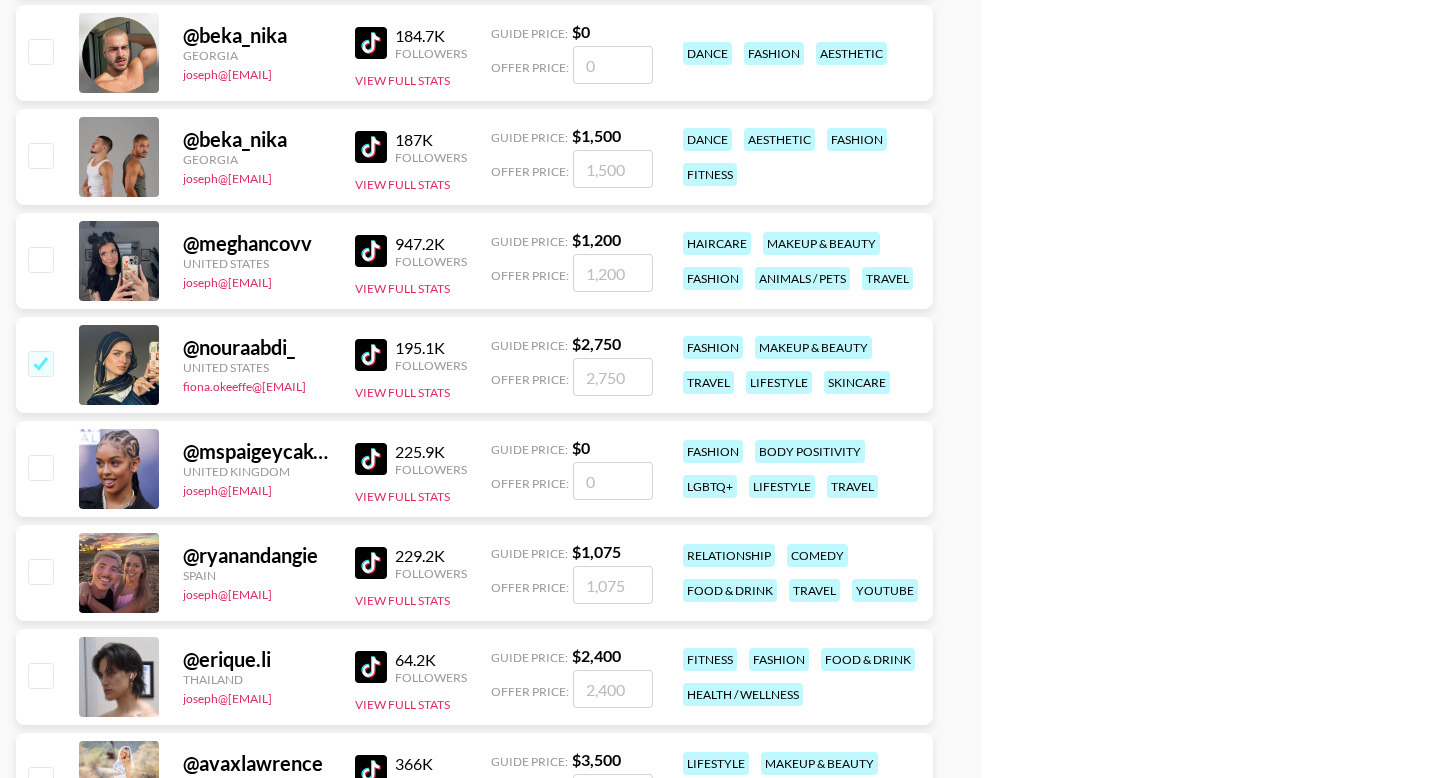checkbox on "true" 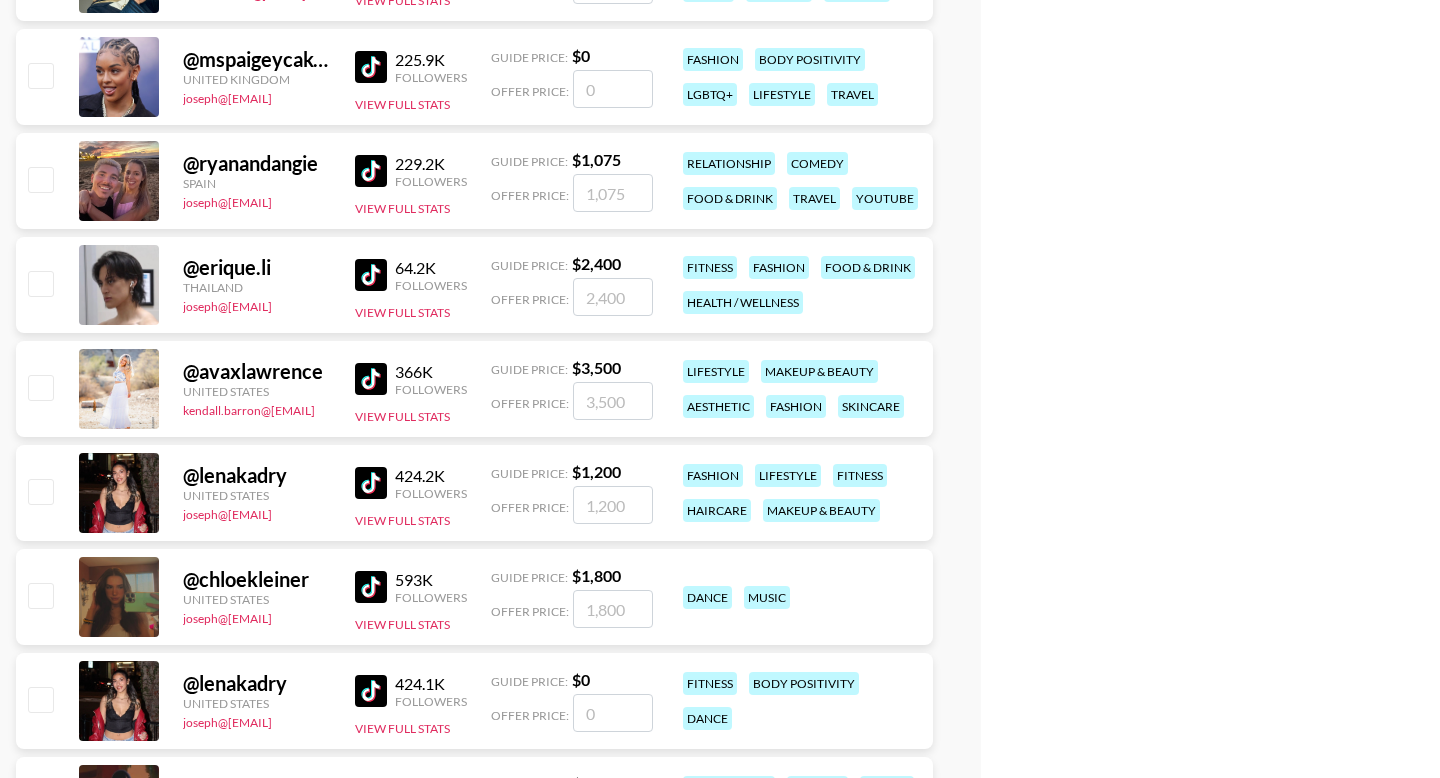 scroll, scrollTop: 4139, scrollLeft: 0, axis: vertical 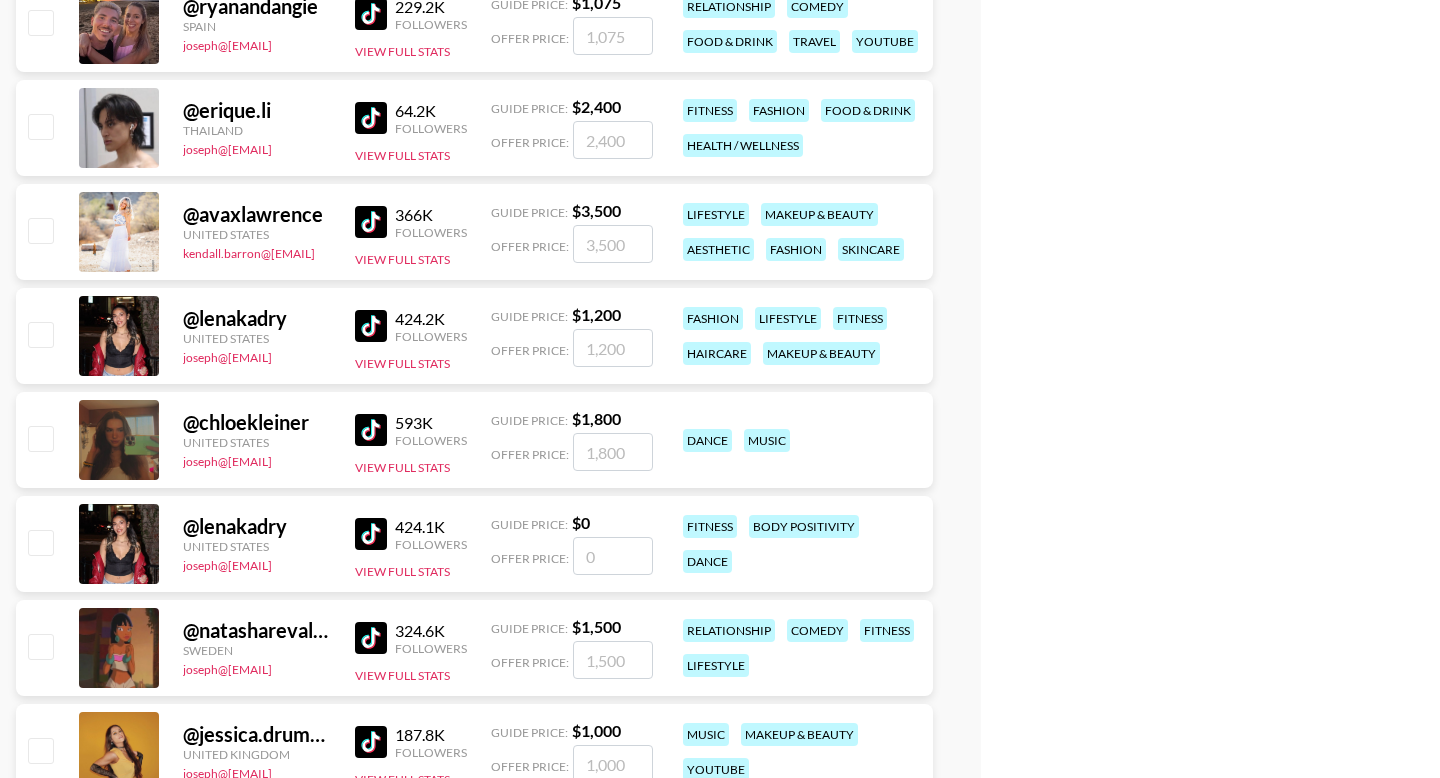 type on "2500" 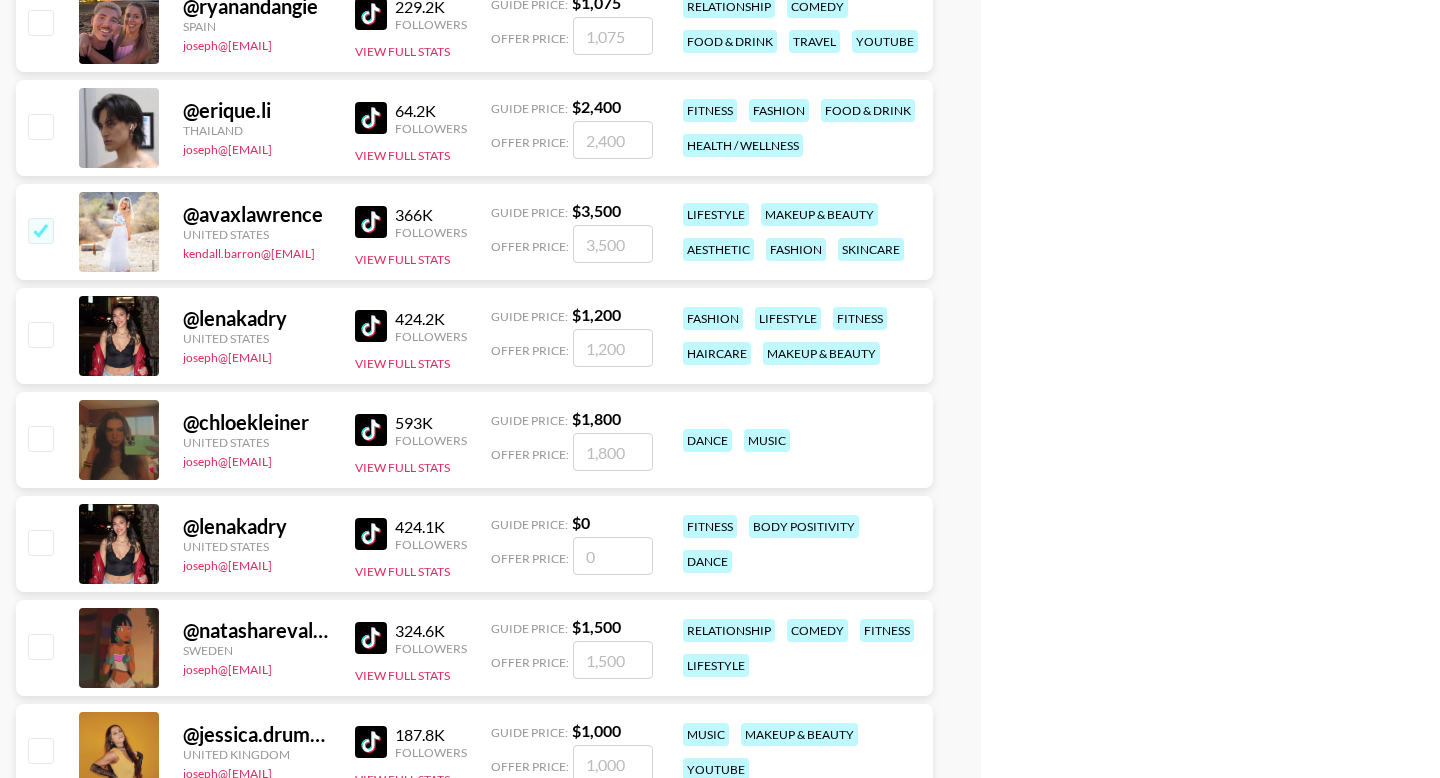 checkbox on "true" 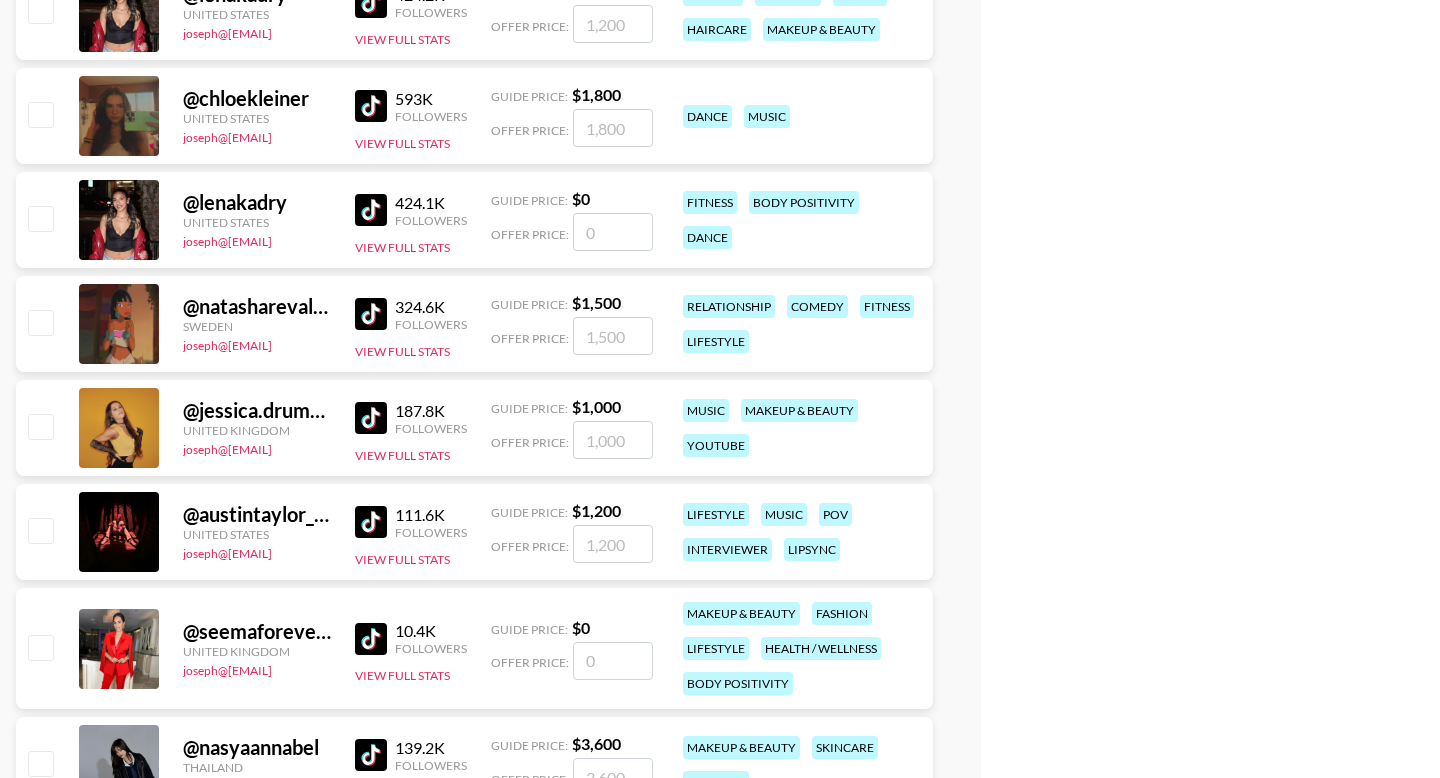 scroll, scrollTop: 4524, scrollLeft: 0, axis: vertical 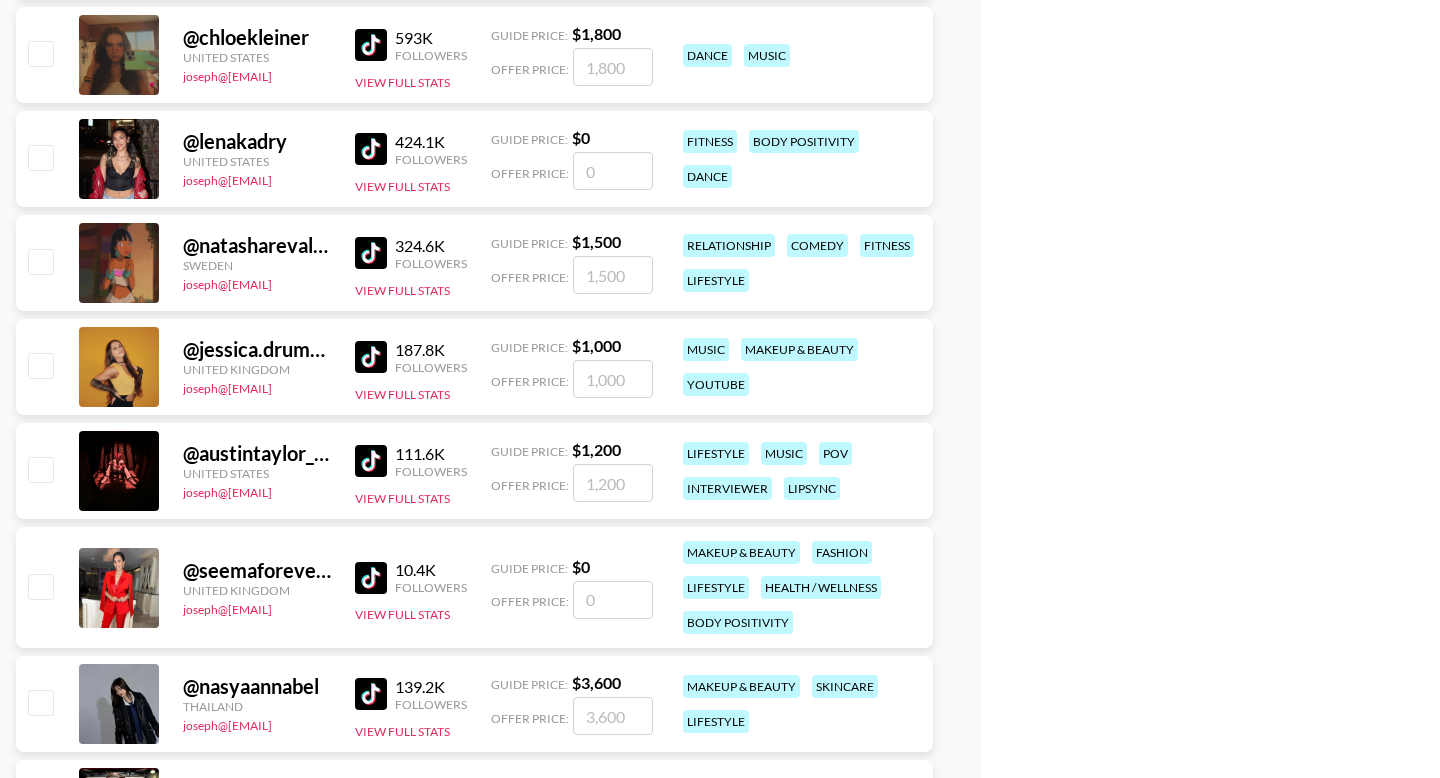 click at bounding box center (40, 261) 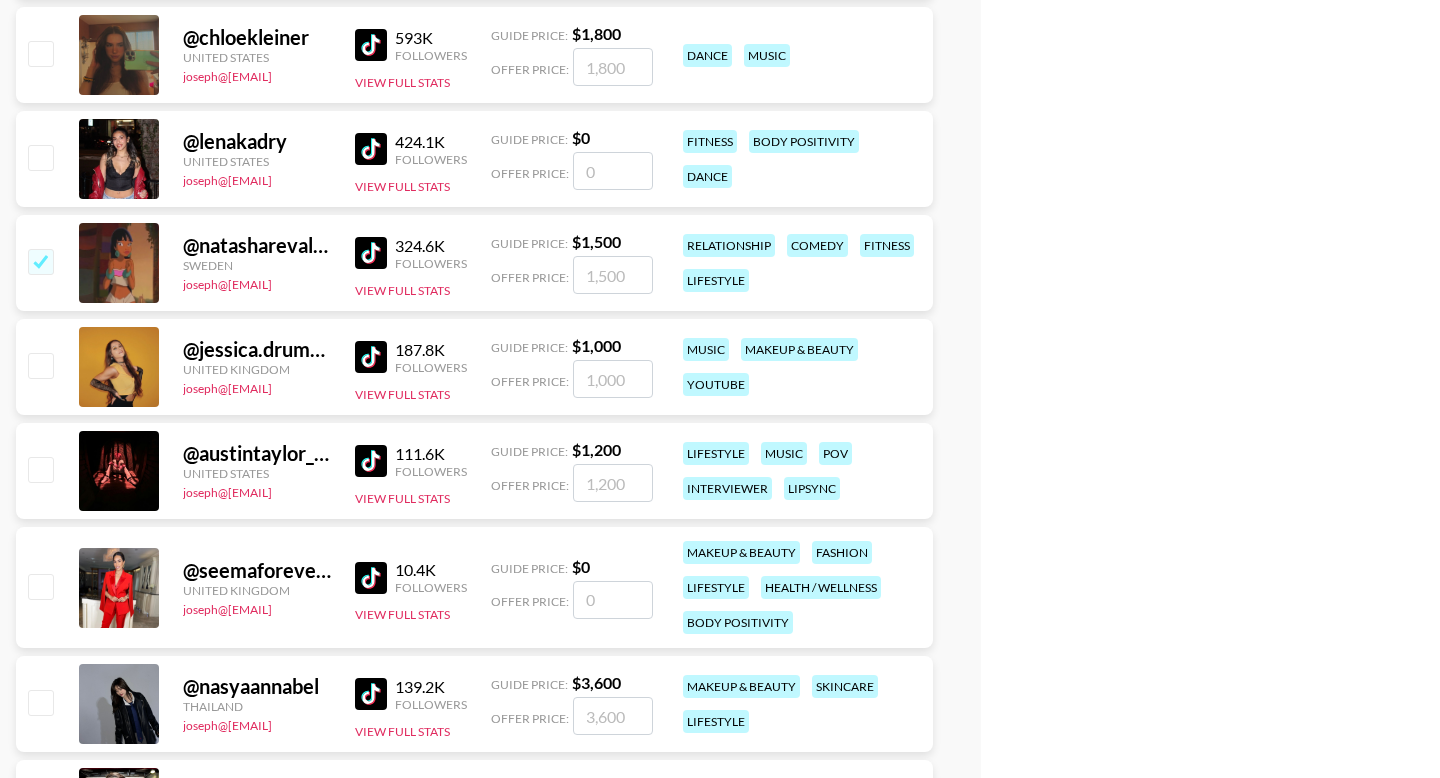 checkbox on "true" 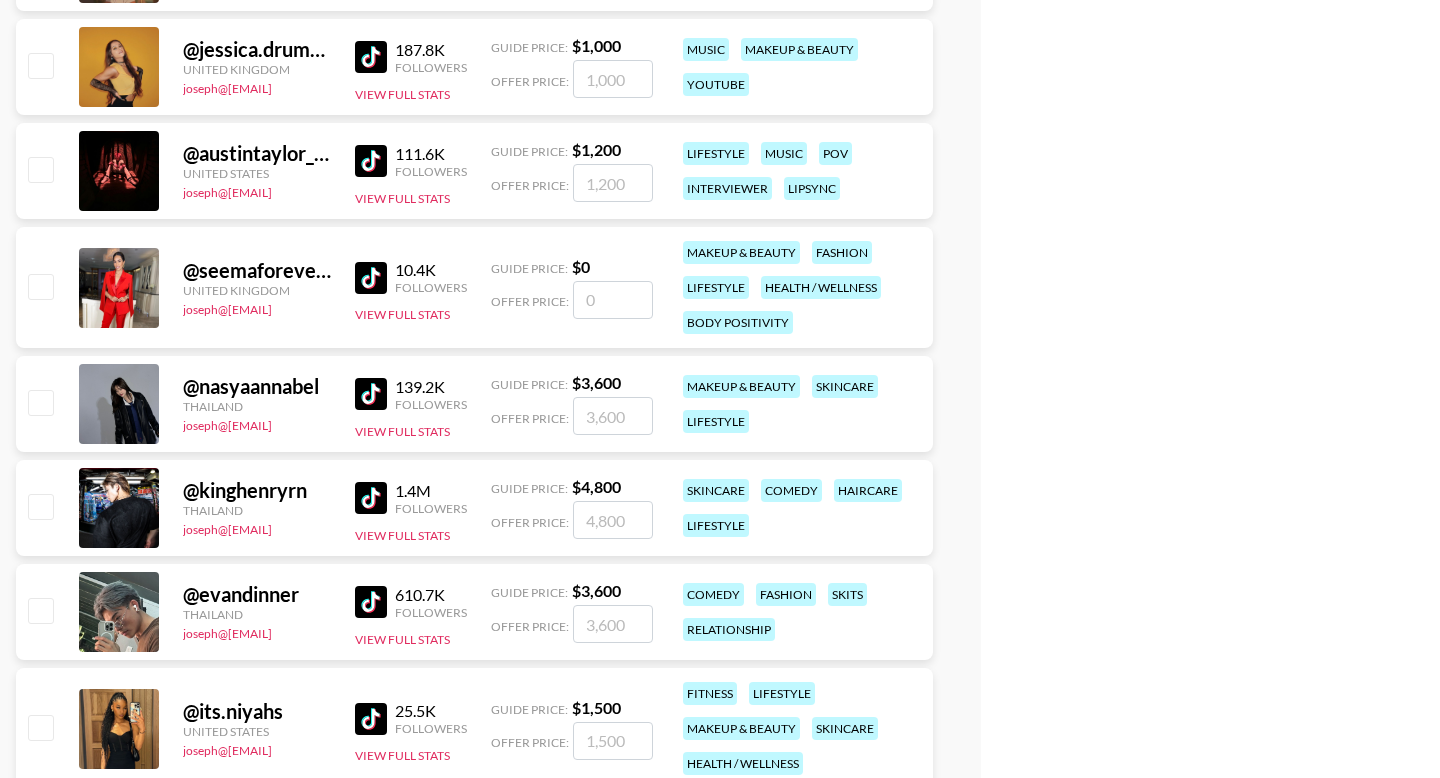 scroll, scrollTop: 4672, scrollLeft: 0, axis: vertical 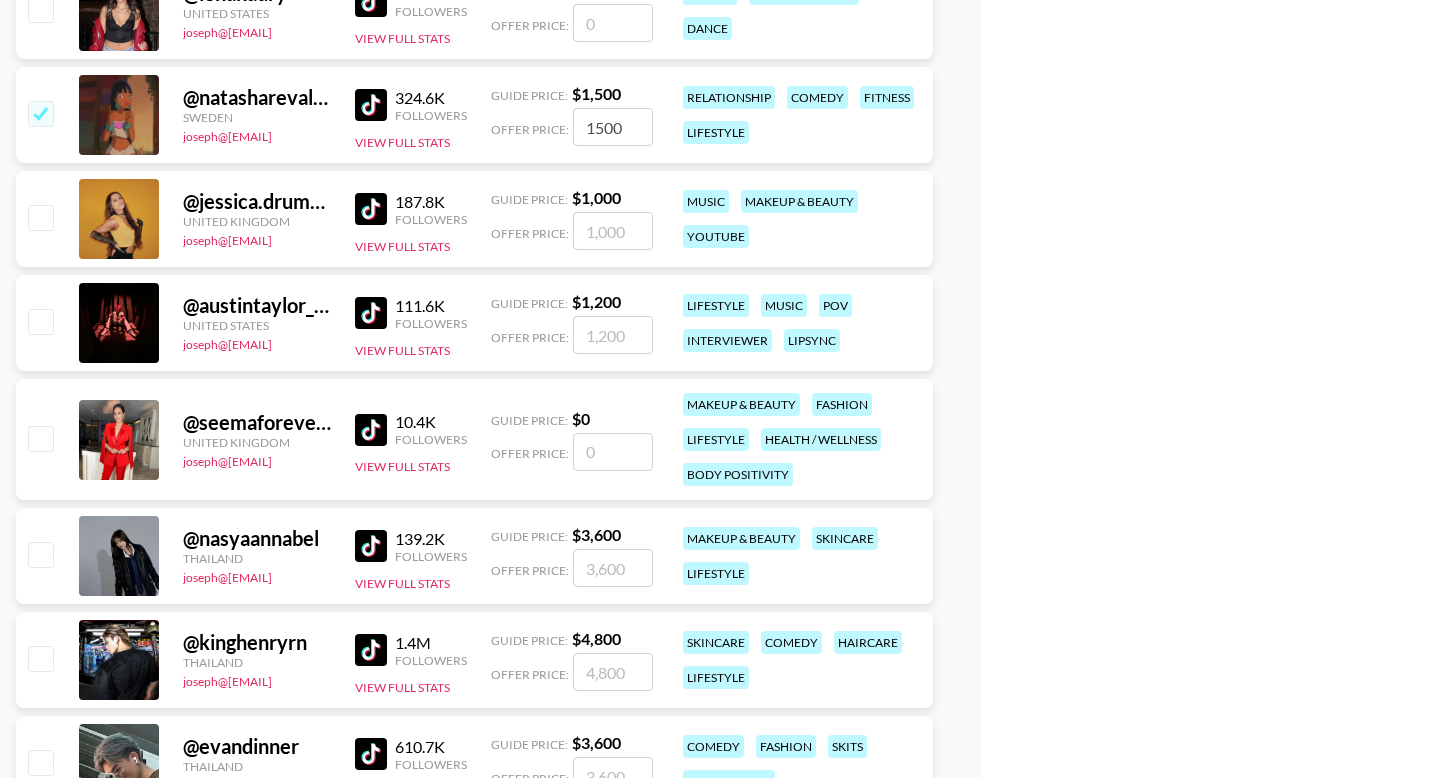 click on "1500" at bounding box center [613, 127] 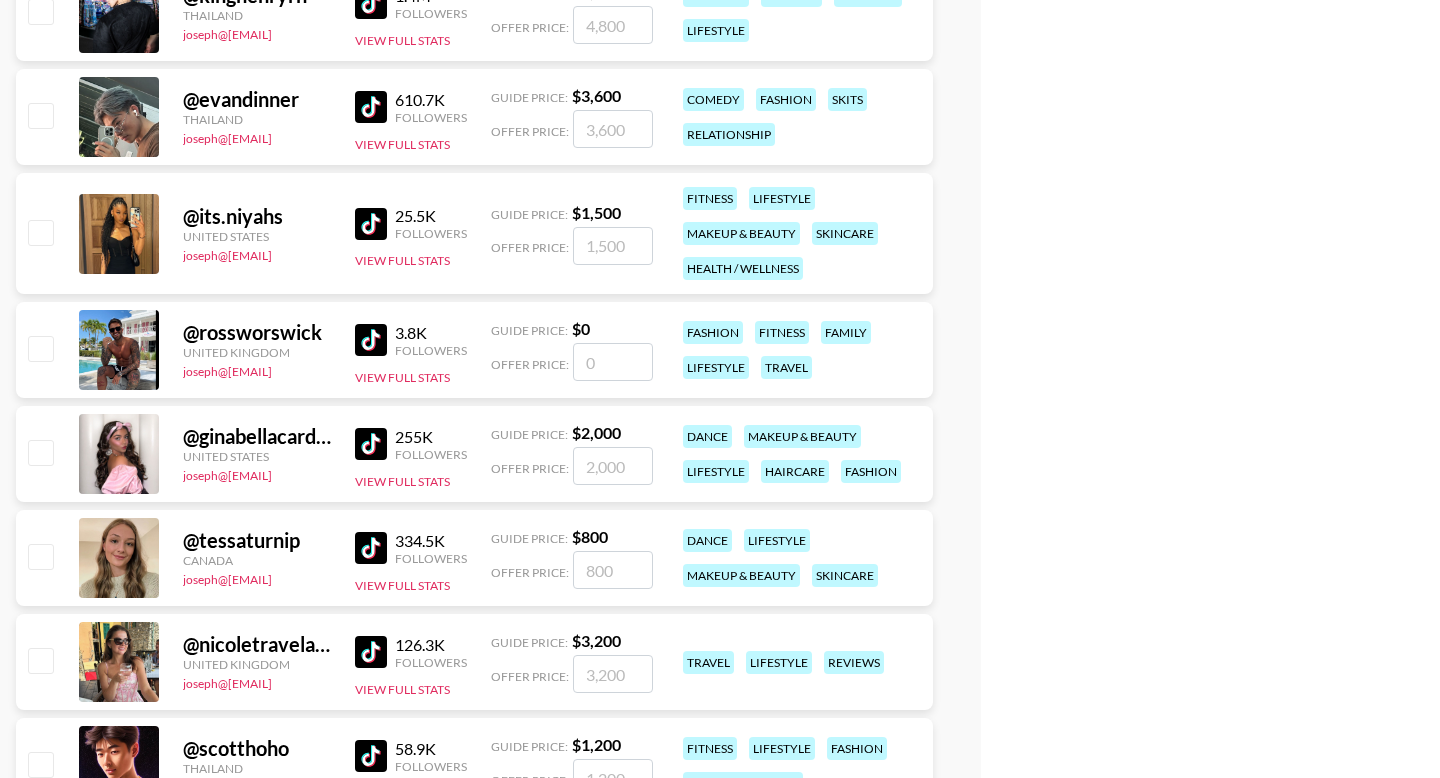 scroll, scrollTop: 5378, scrollLeft: 0, axis: vertical 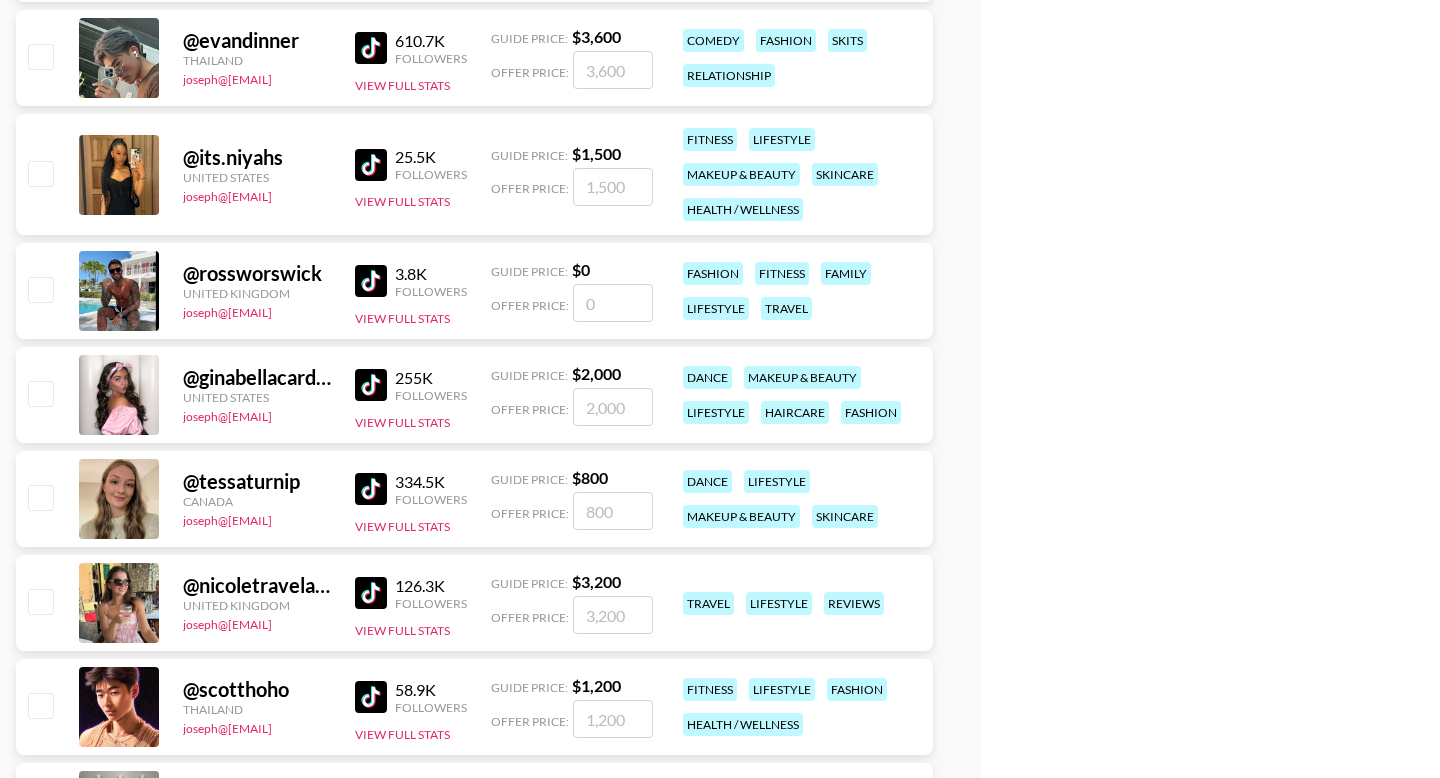 type on "2000" 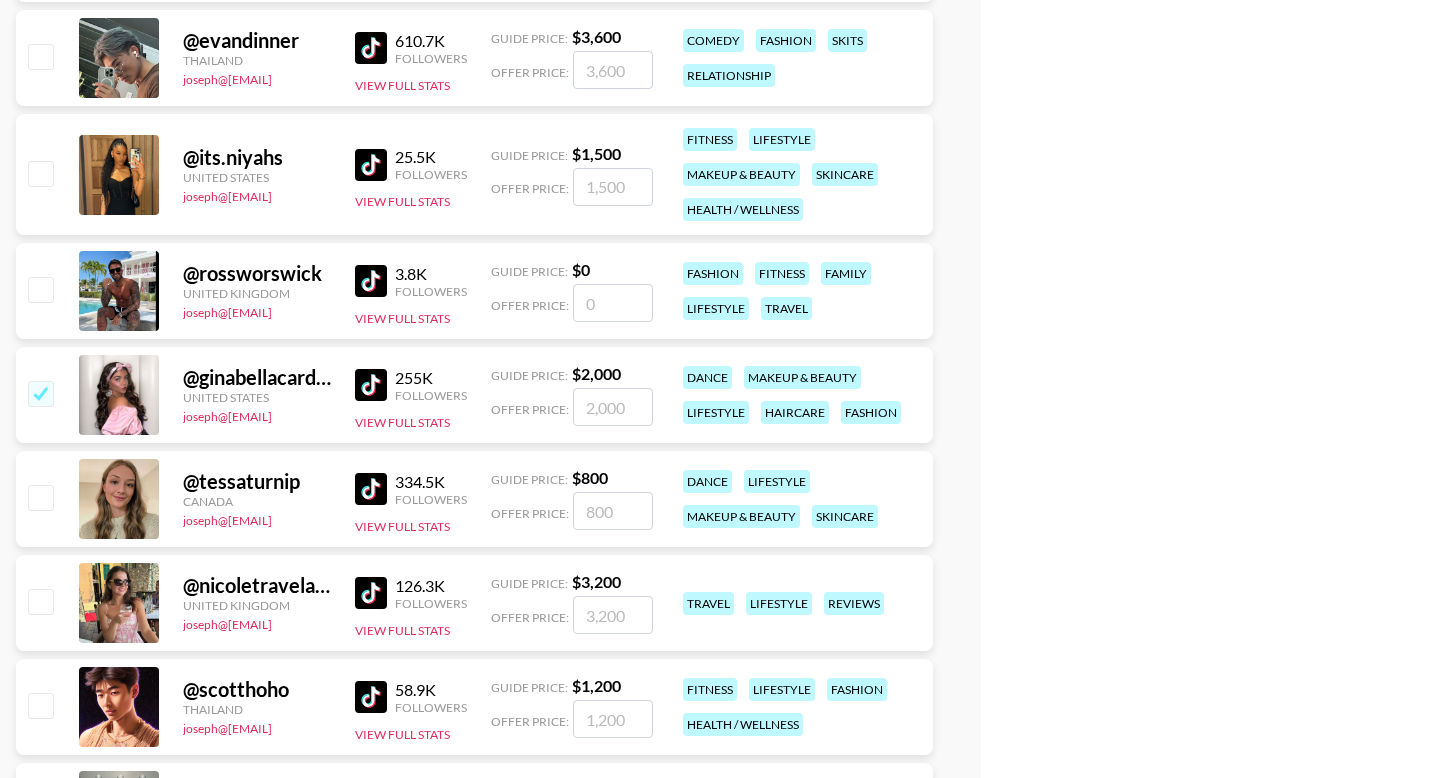 type on "3" 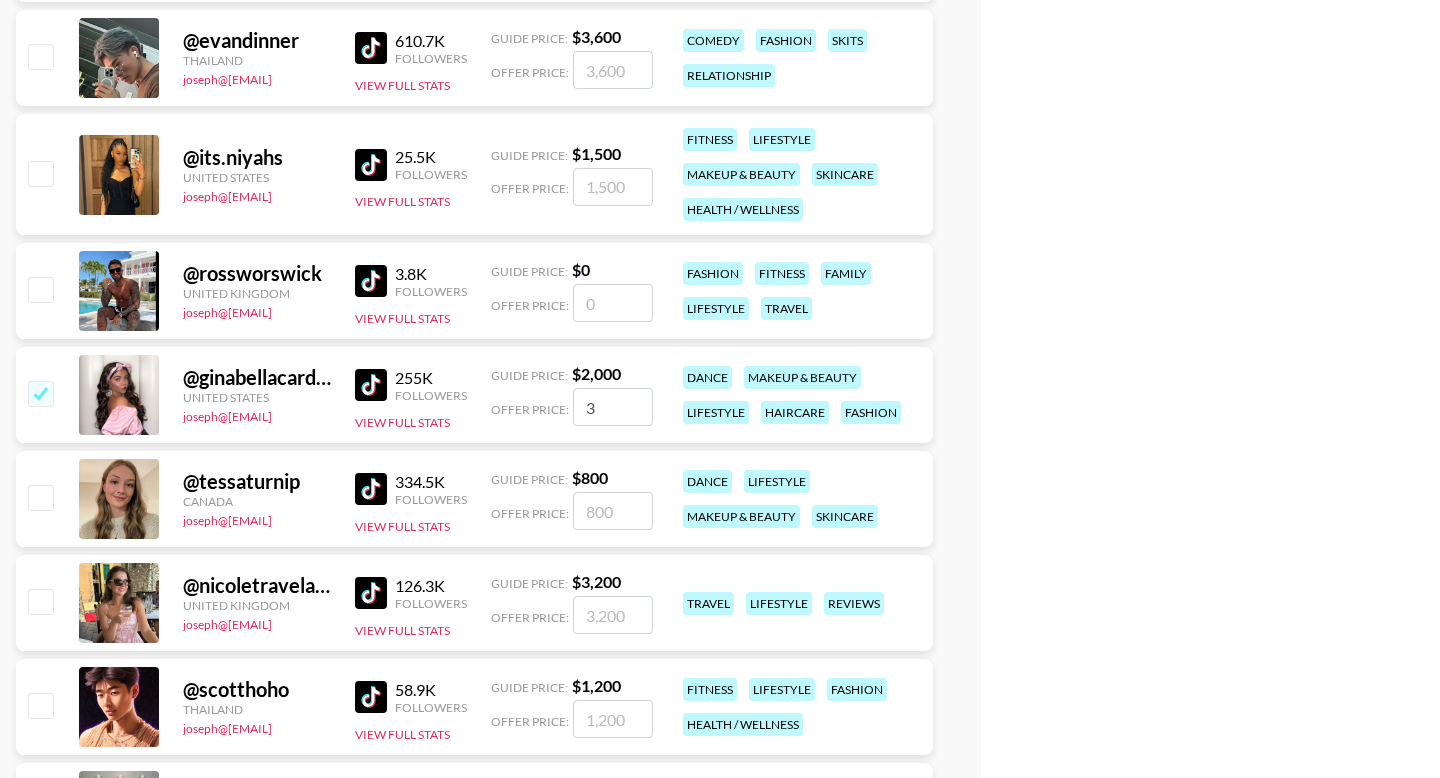 checkbox on "true" 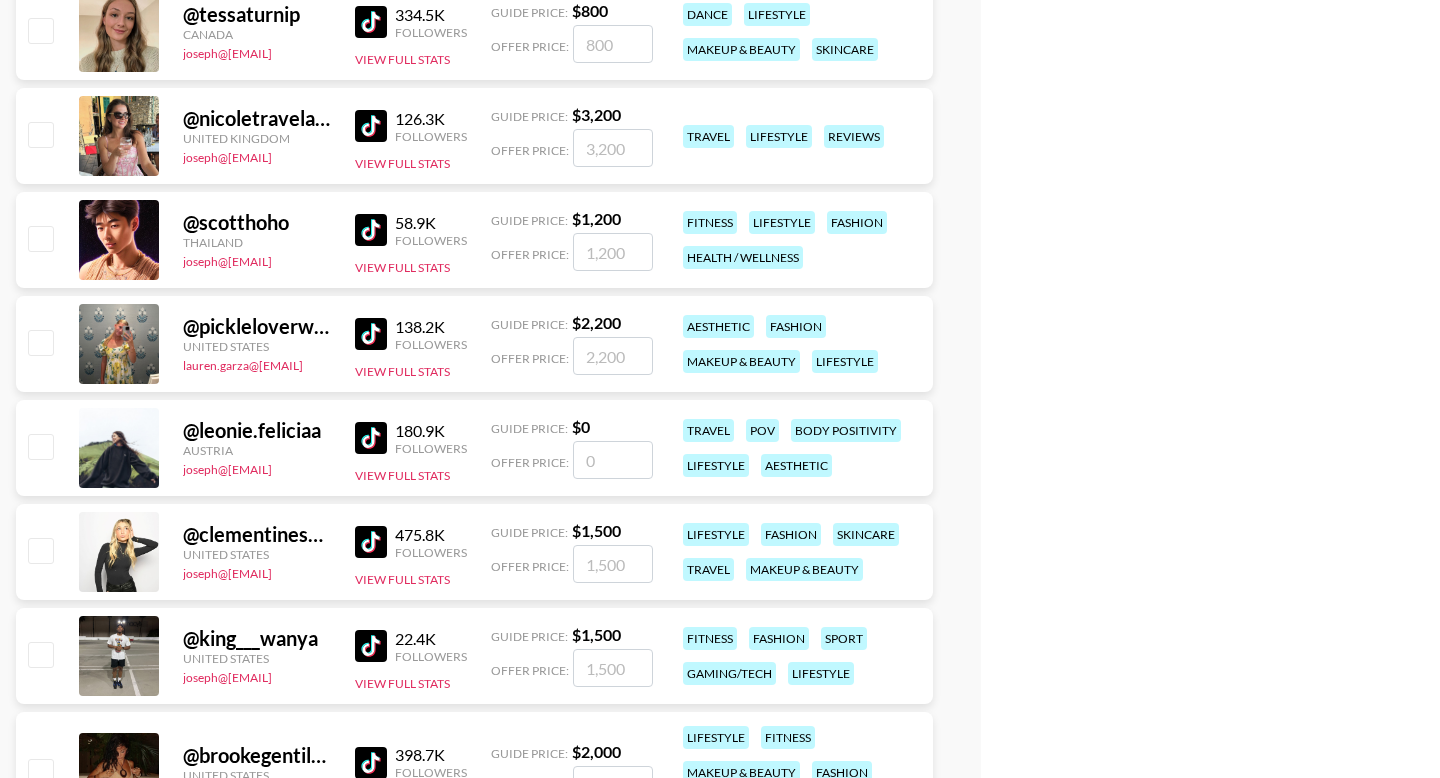 scroll, scrollTop: 5635, scrollLeft: 0, axis: vertical 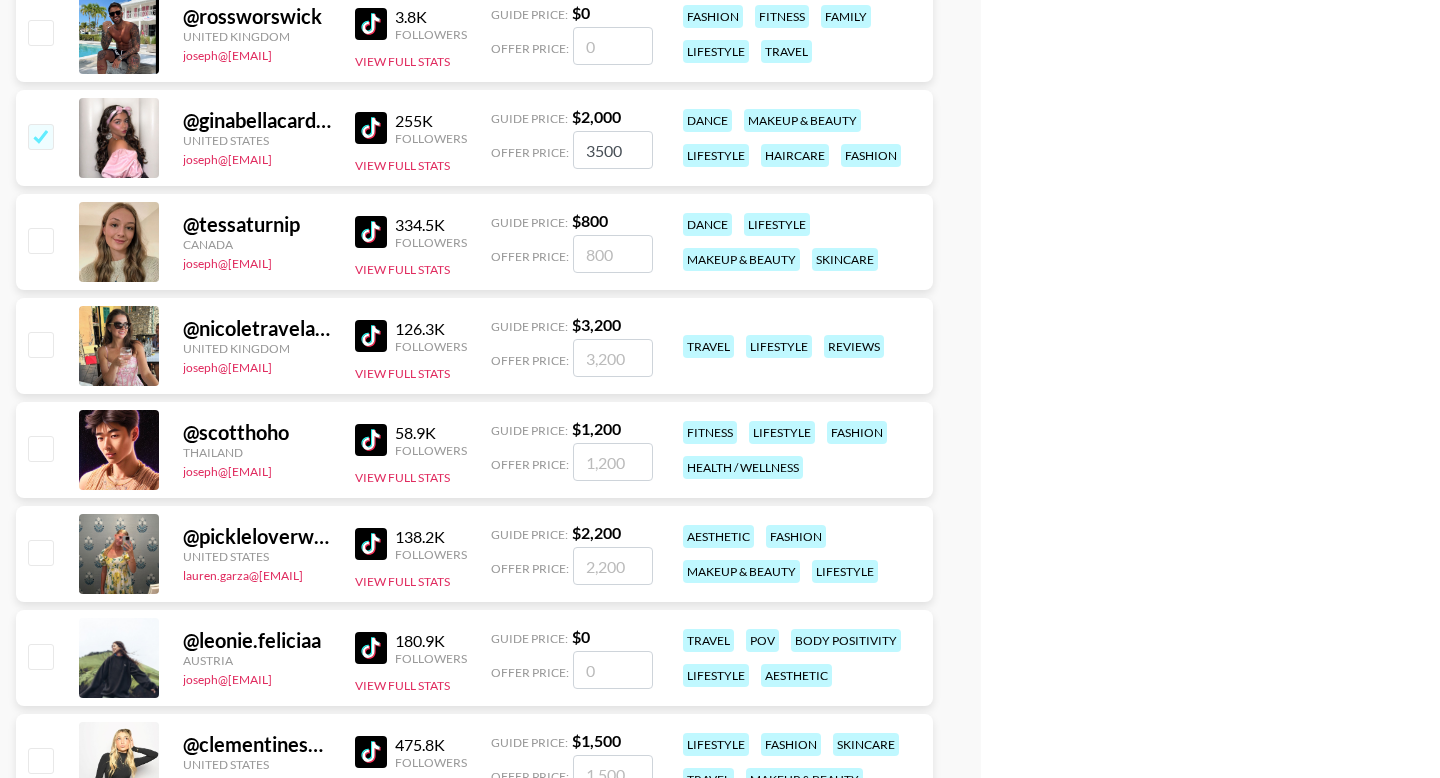 type on "3500" 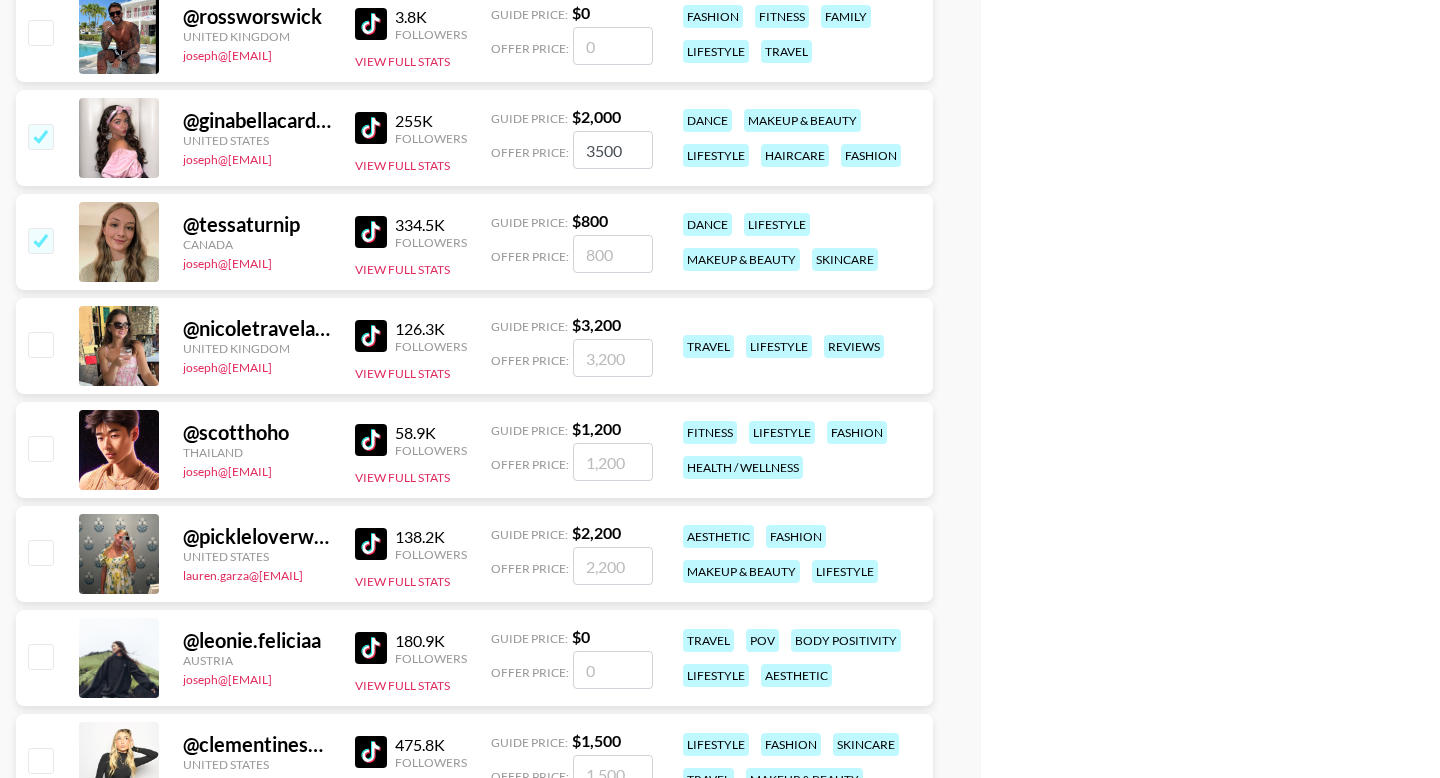 checkbox on "true" 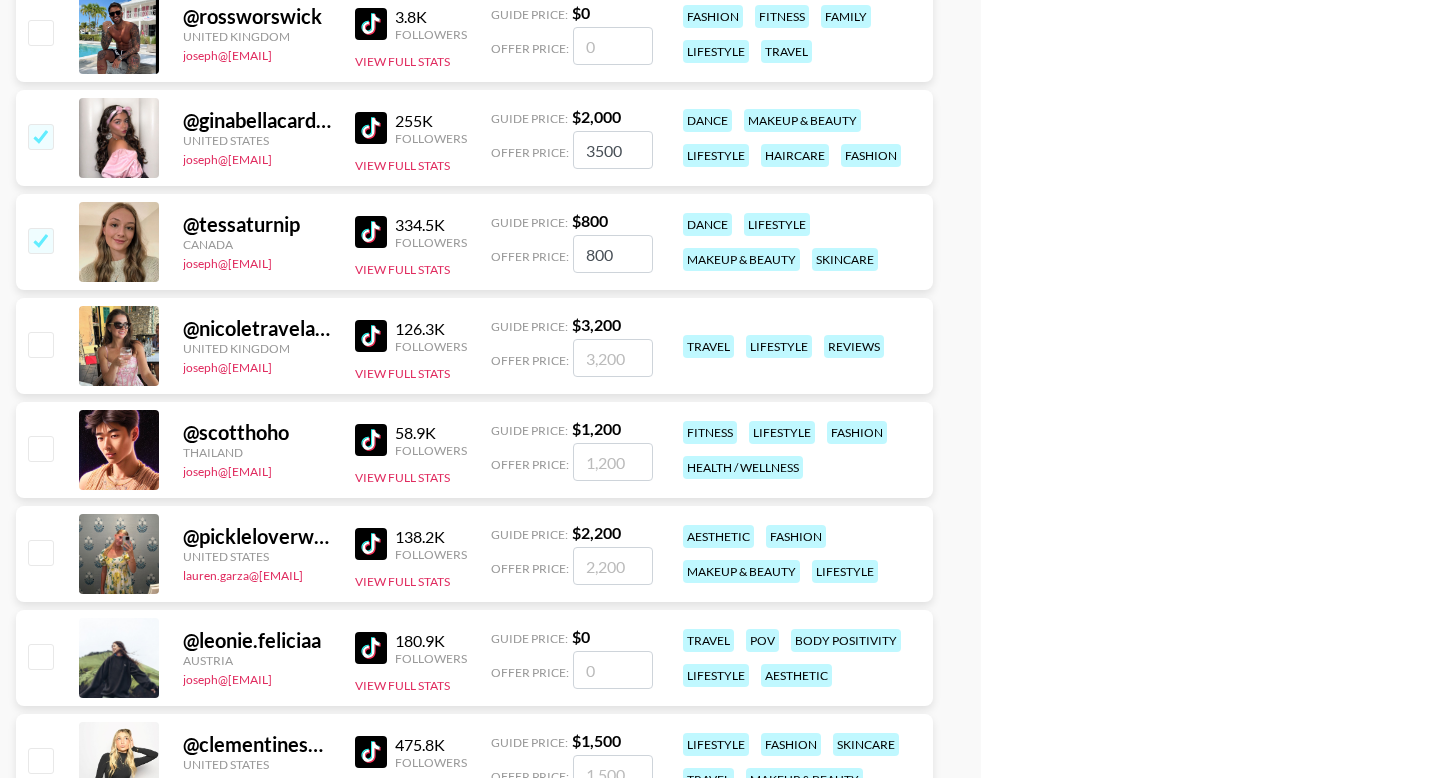 click on "800" at bounding box center [613, 254] 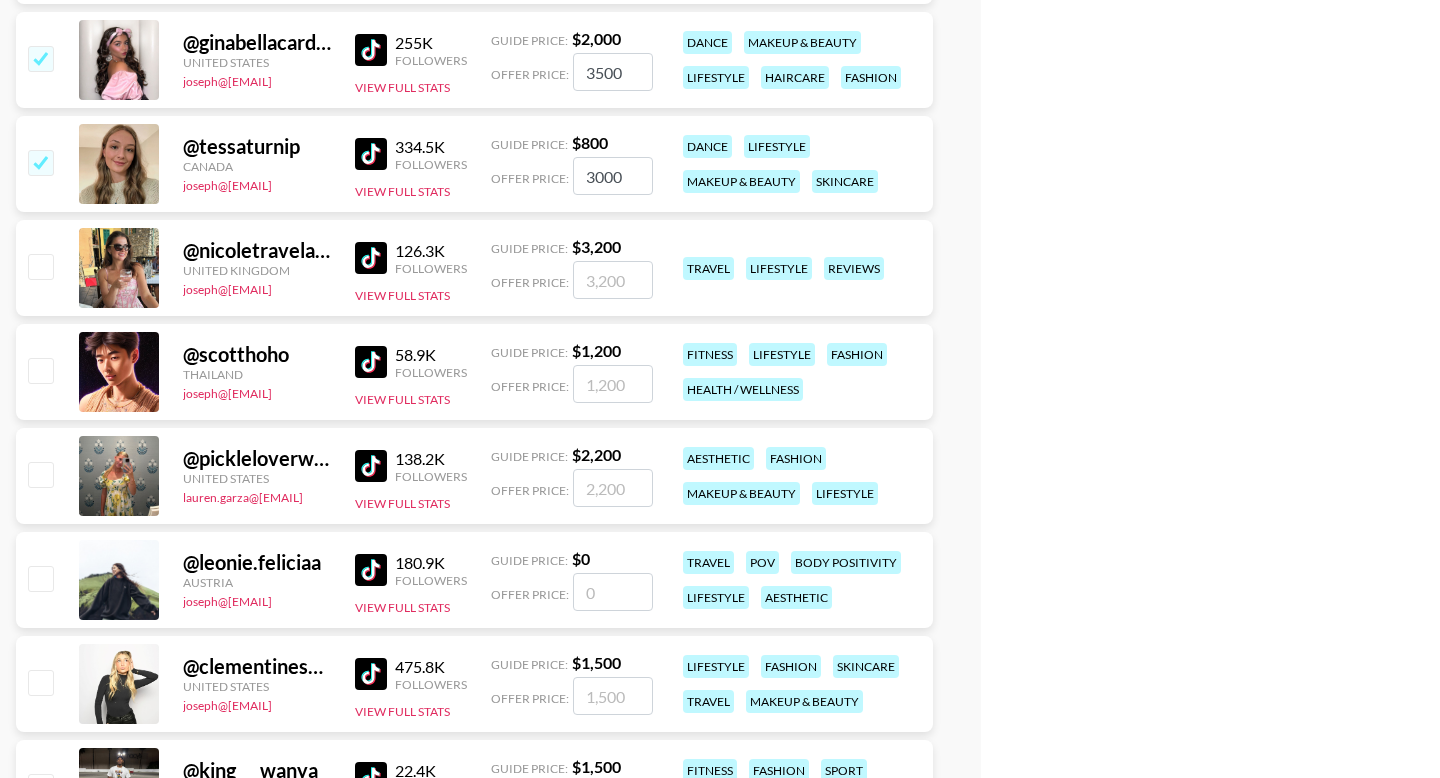 scroll, scrollTop: 5800, scrollLeft: 0, axis: vertical 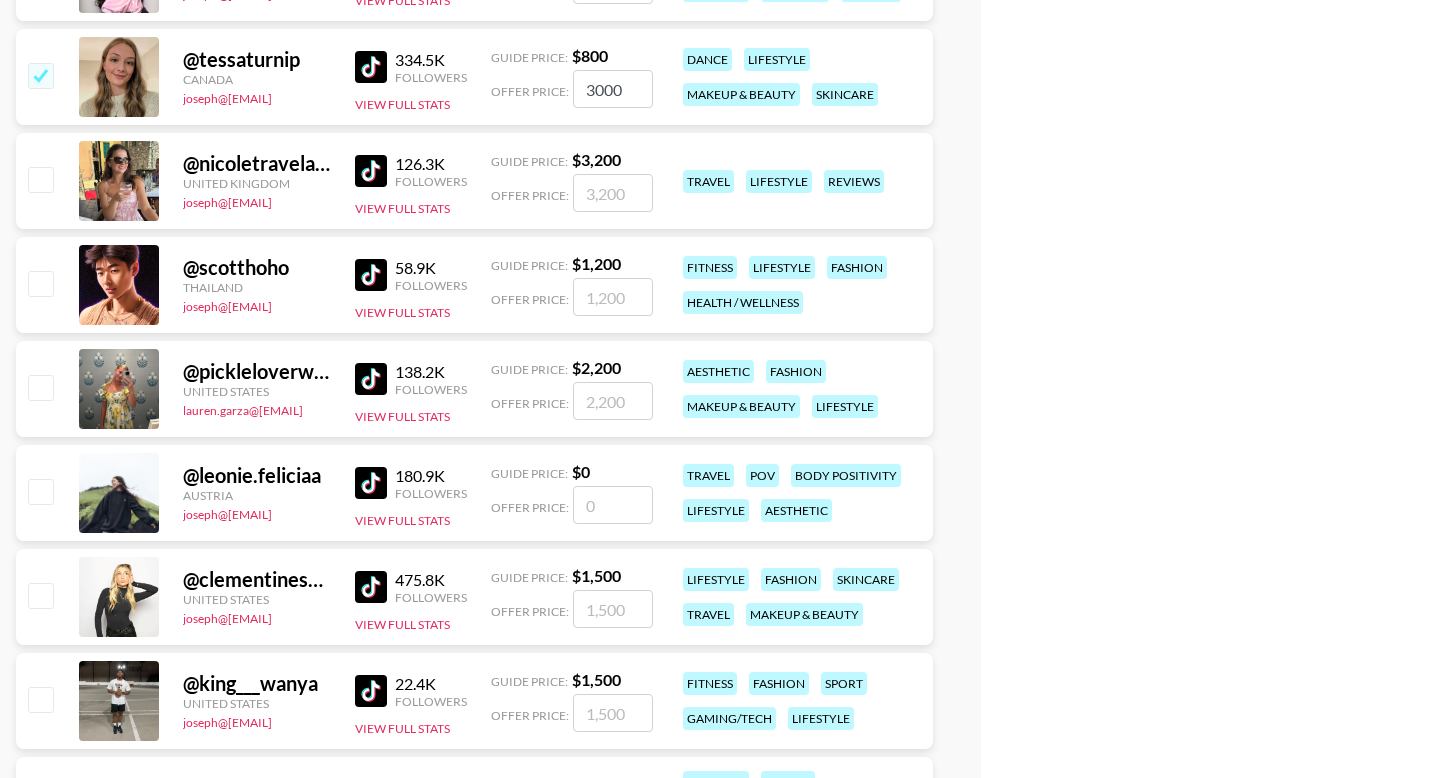type on "3000" 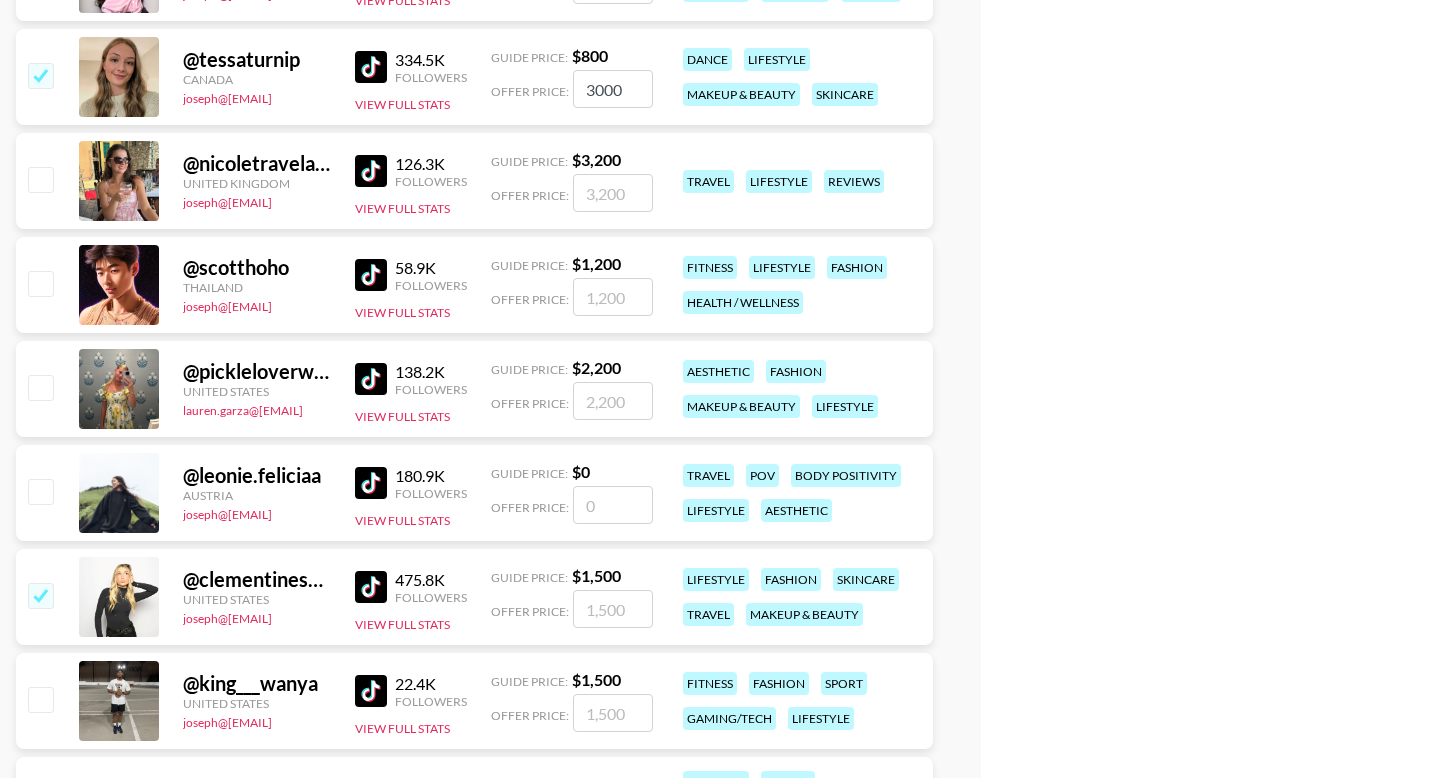 checkbox on "true" 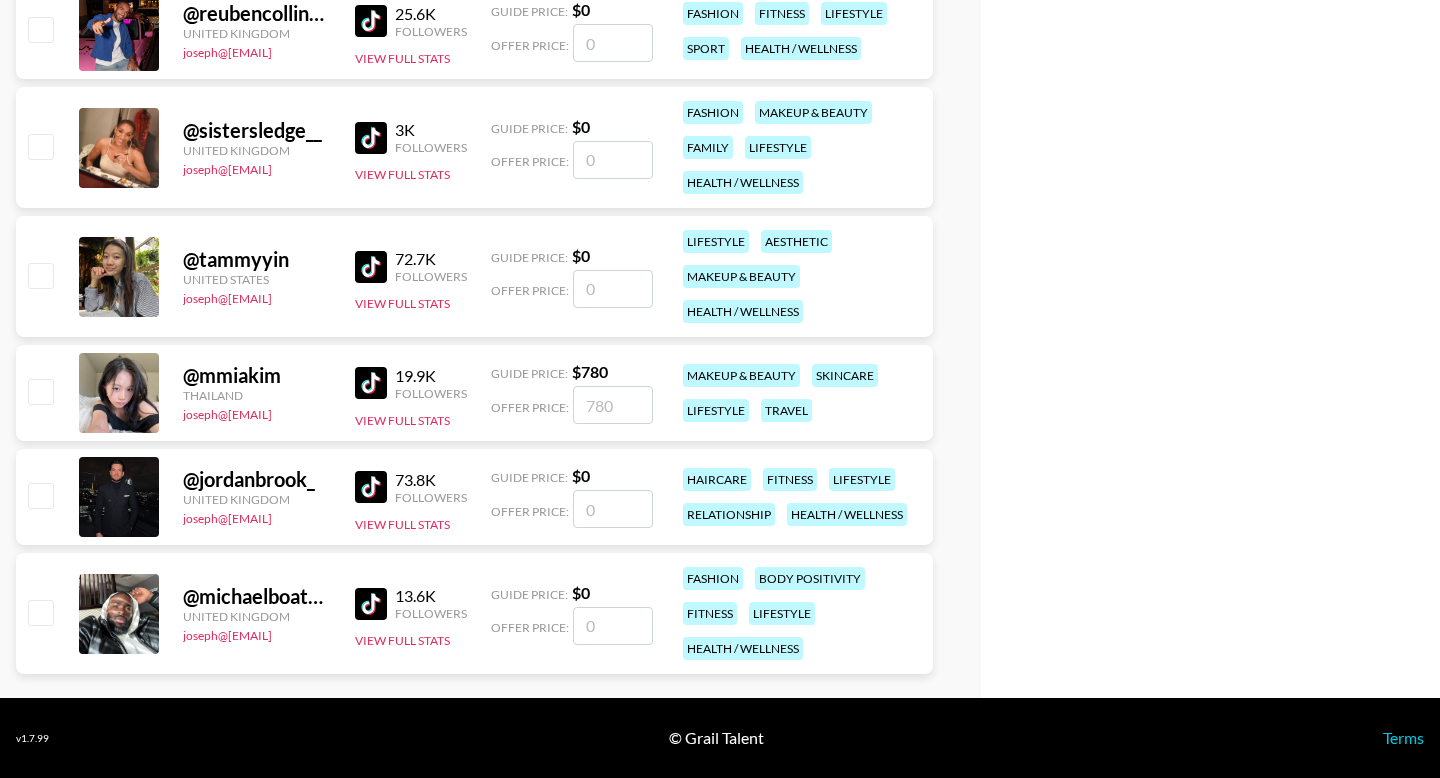 scroll, scrollTop: 6703, scrollLeft: 0, axis: vertical 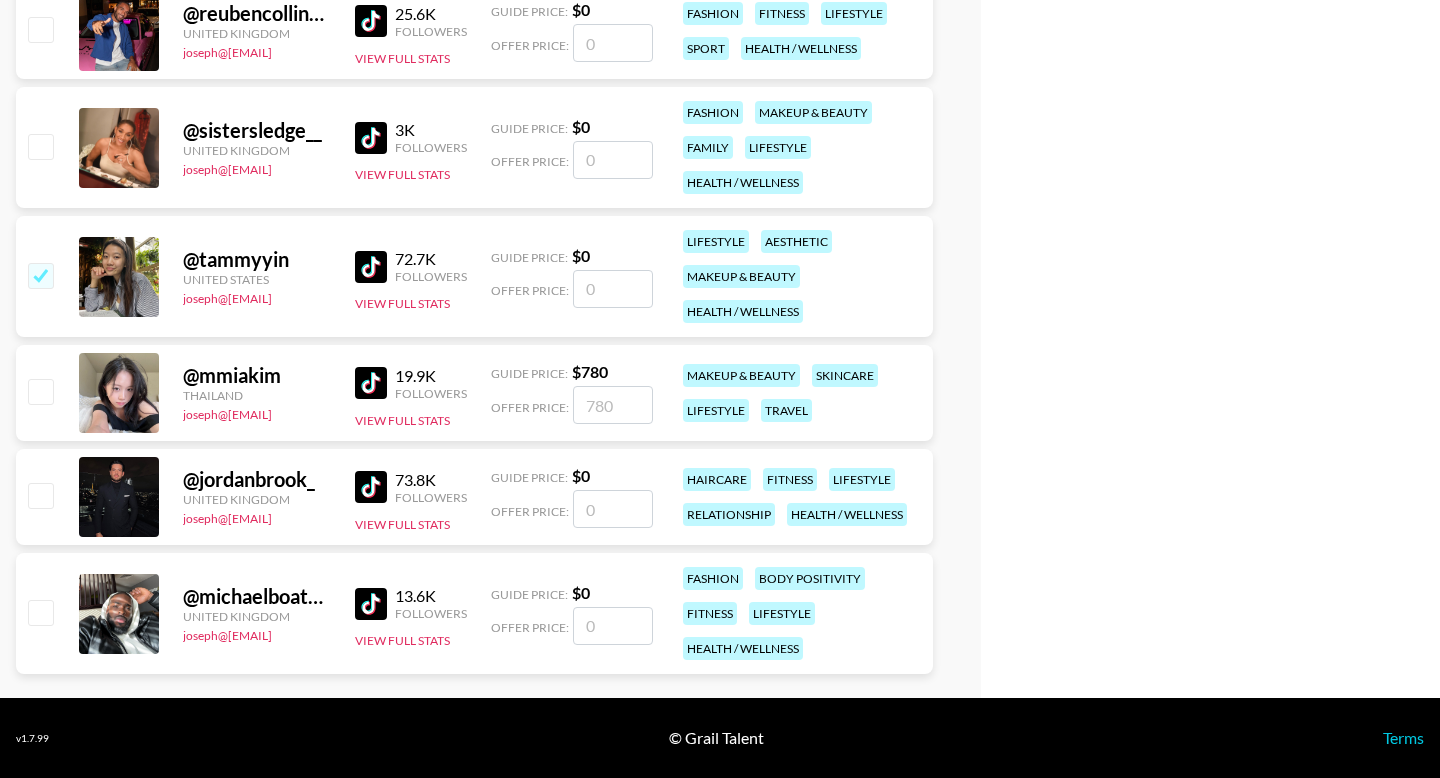 checkbox on "true" 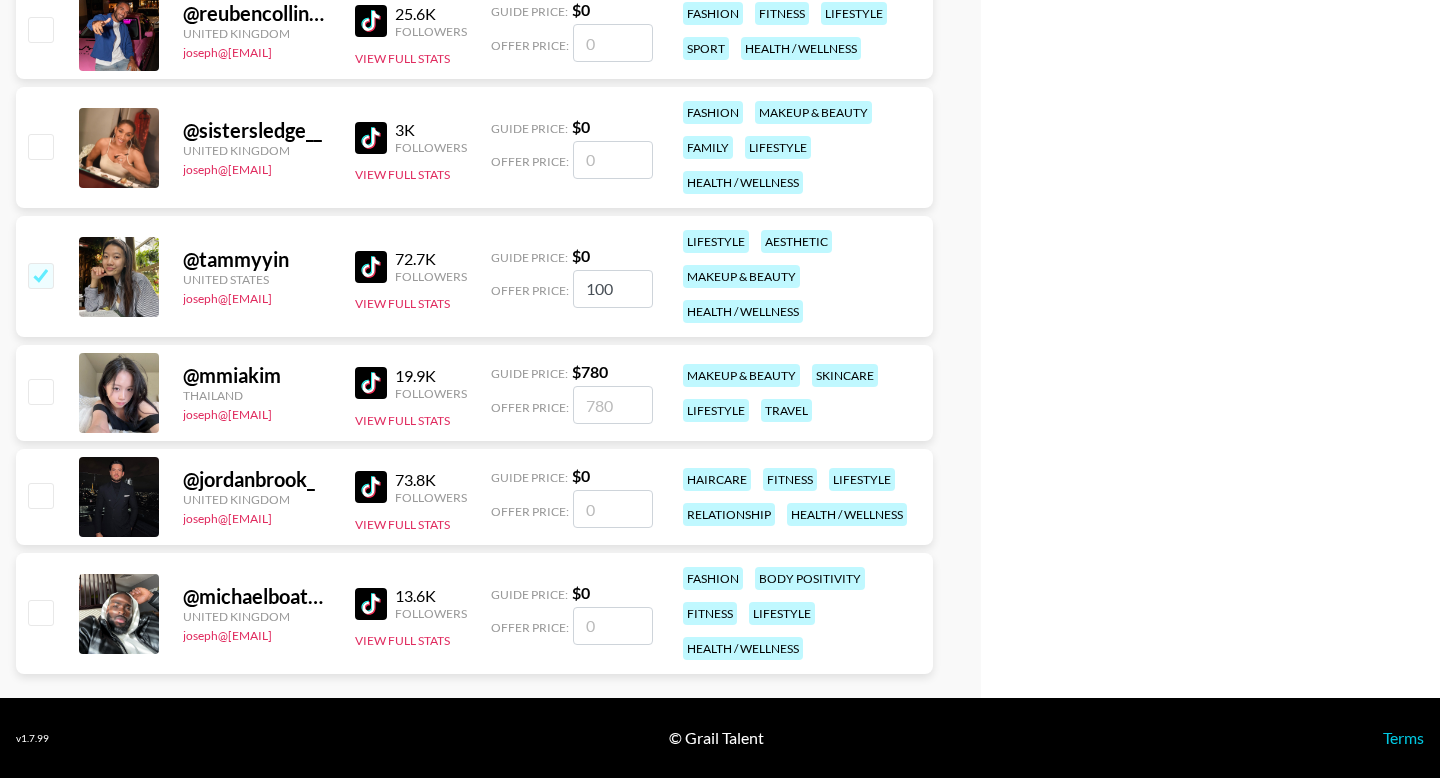 type on "1000" 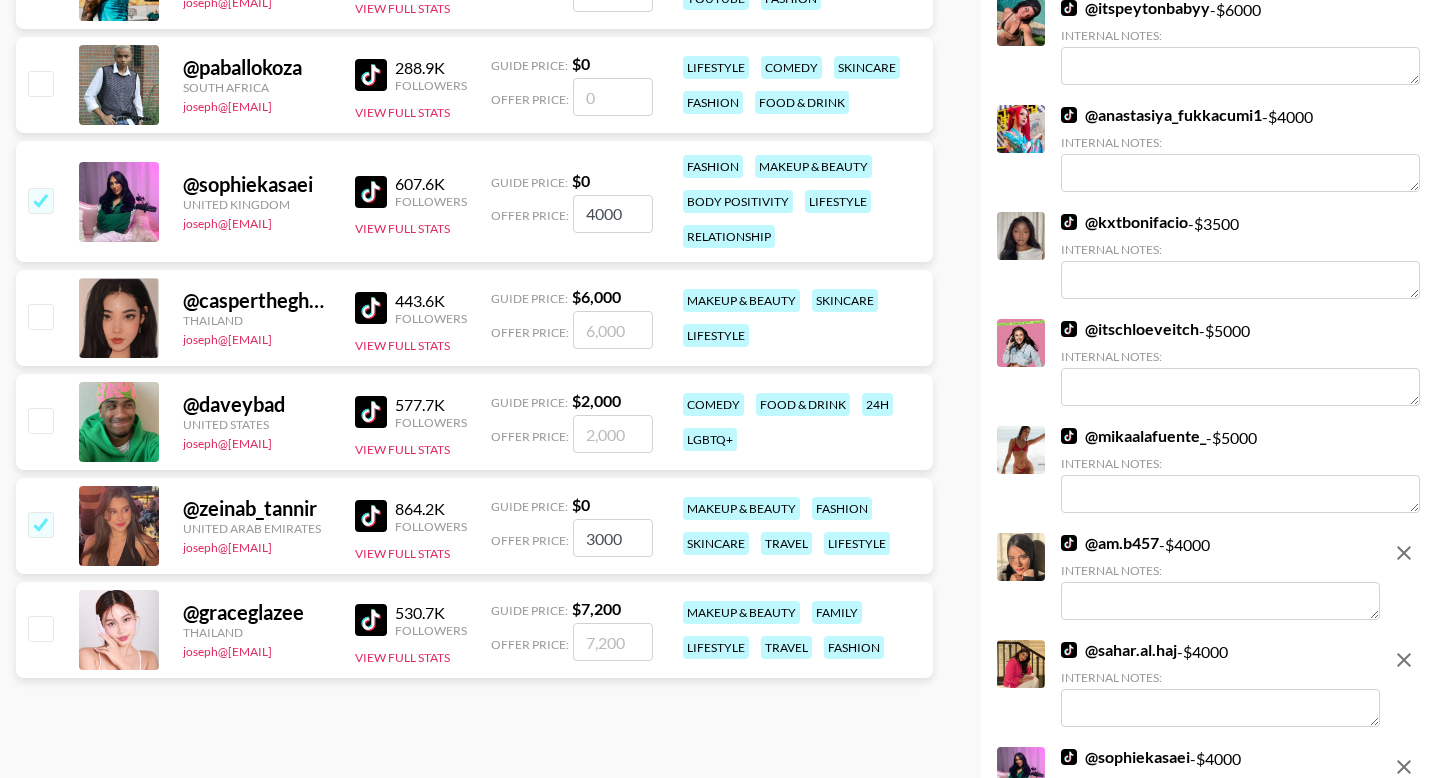scroll, scrollTop: 0, scrollLeft: 0, axis: both 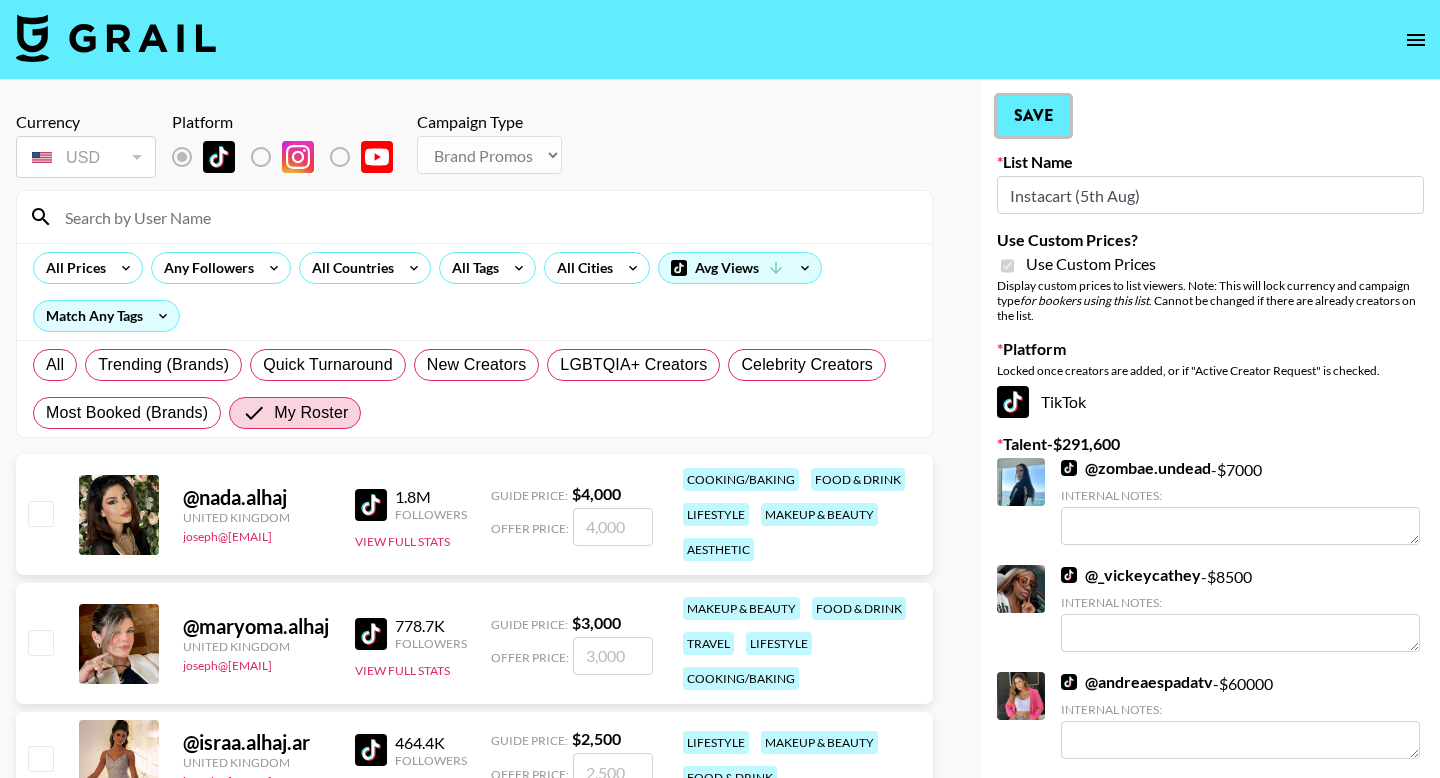 click on "Save" at bounding box center (1033, 116) 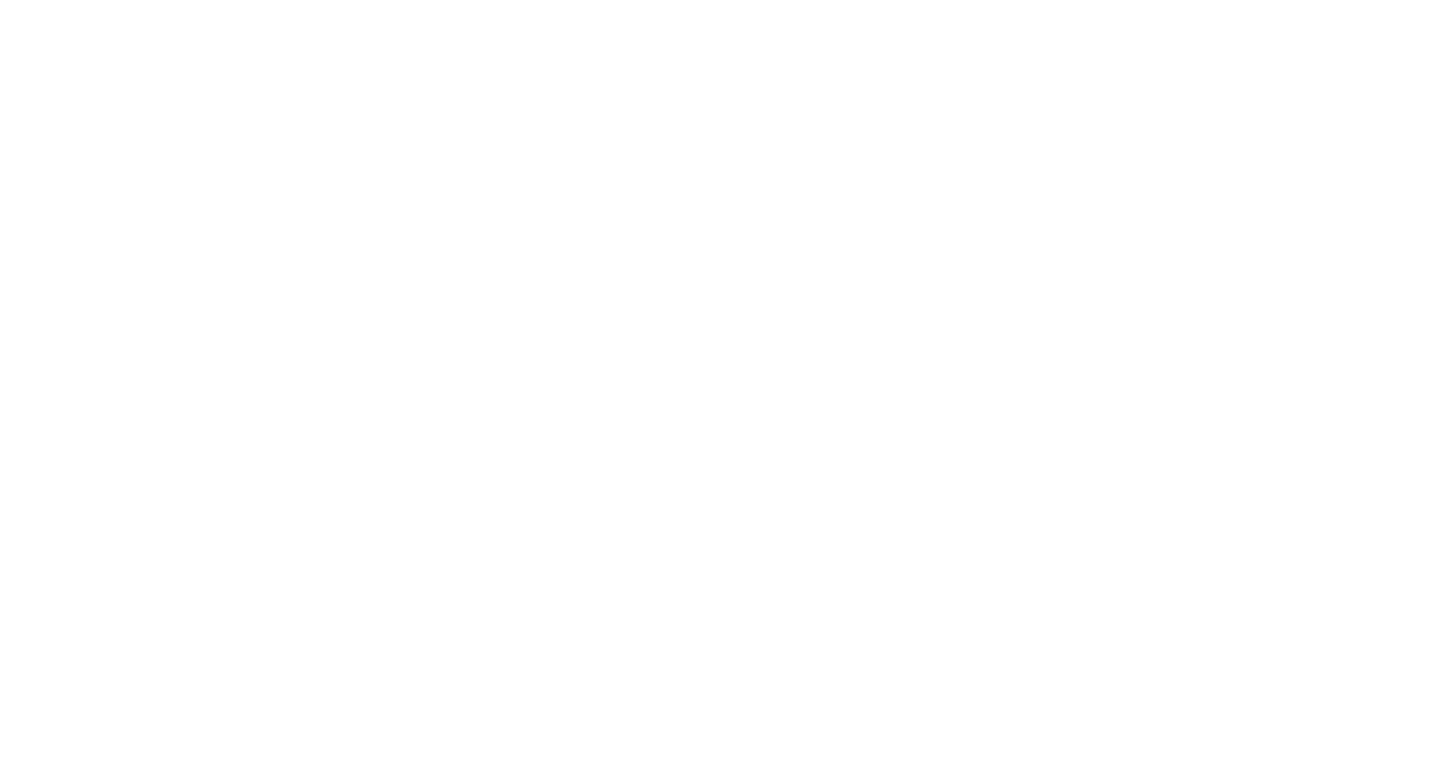 scroll, scrollTop: 0, scrollLeft: 0, axis: both 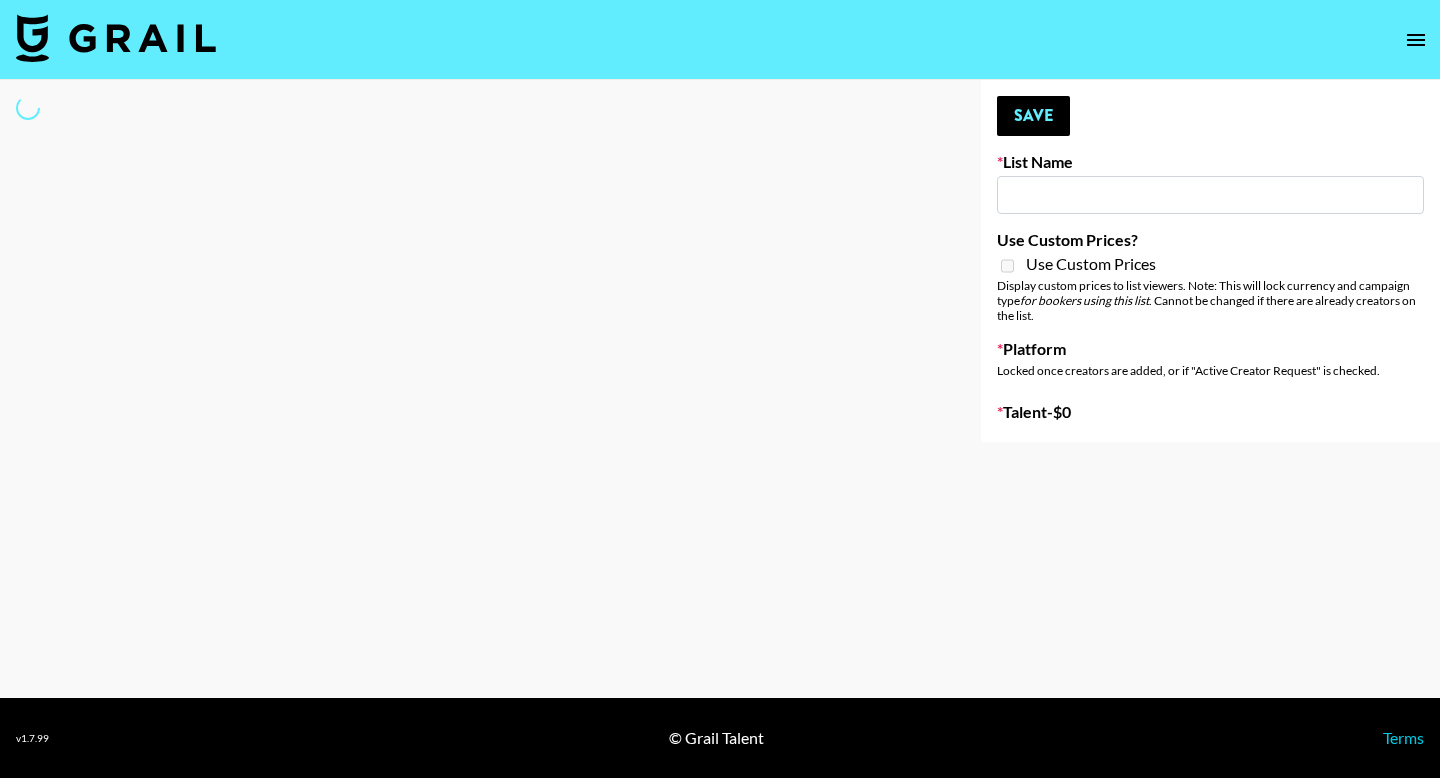 type on "Sugar Sweet (feat. Shenseea & Kehlani)" 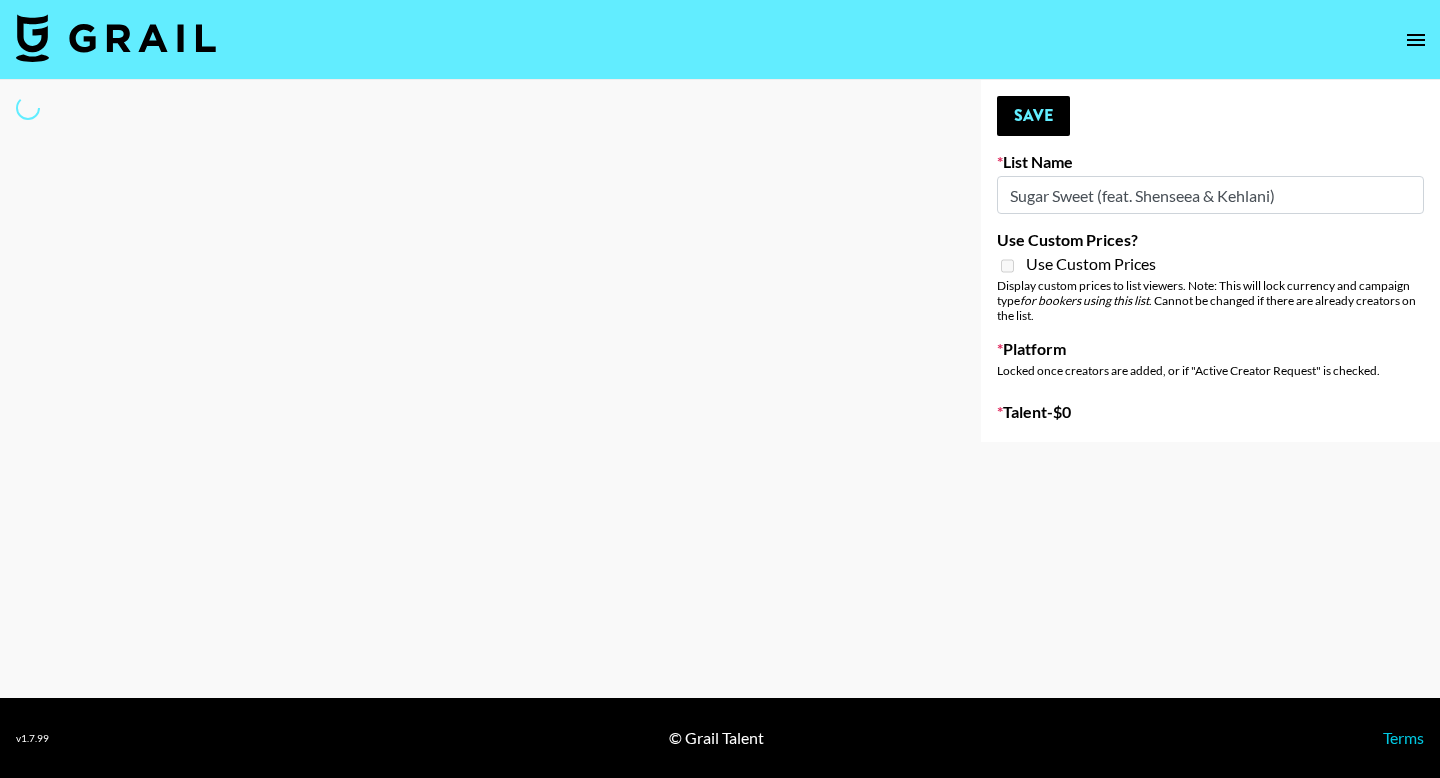 select on "Song" 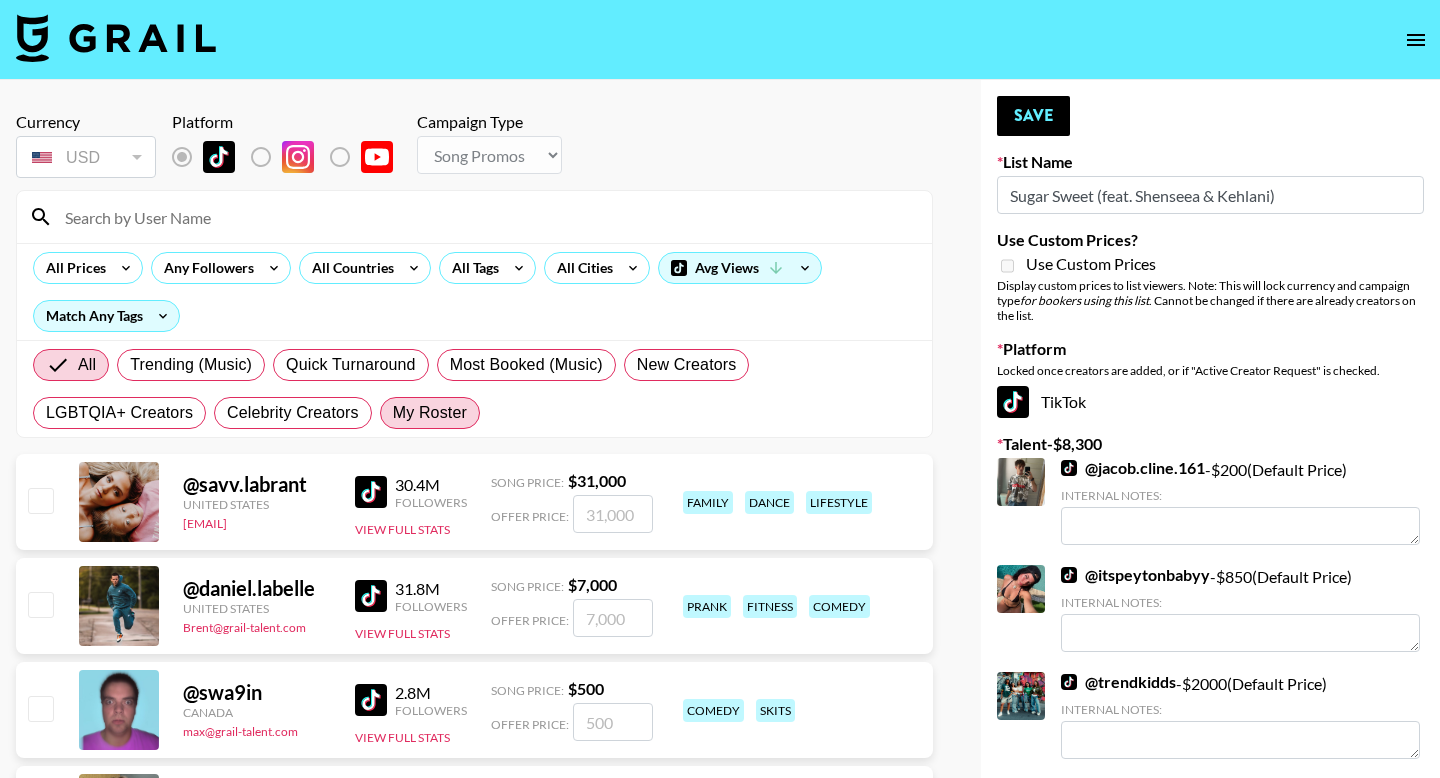 click on "My Roster" at bounding box center (430, 413) 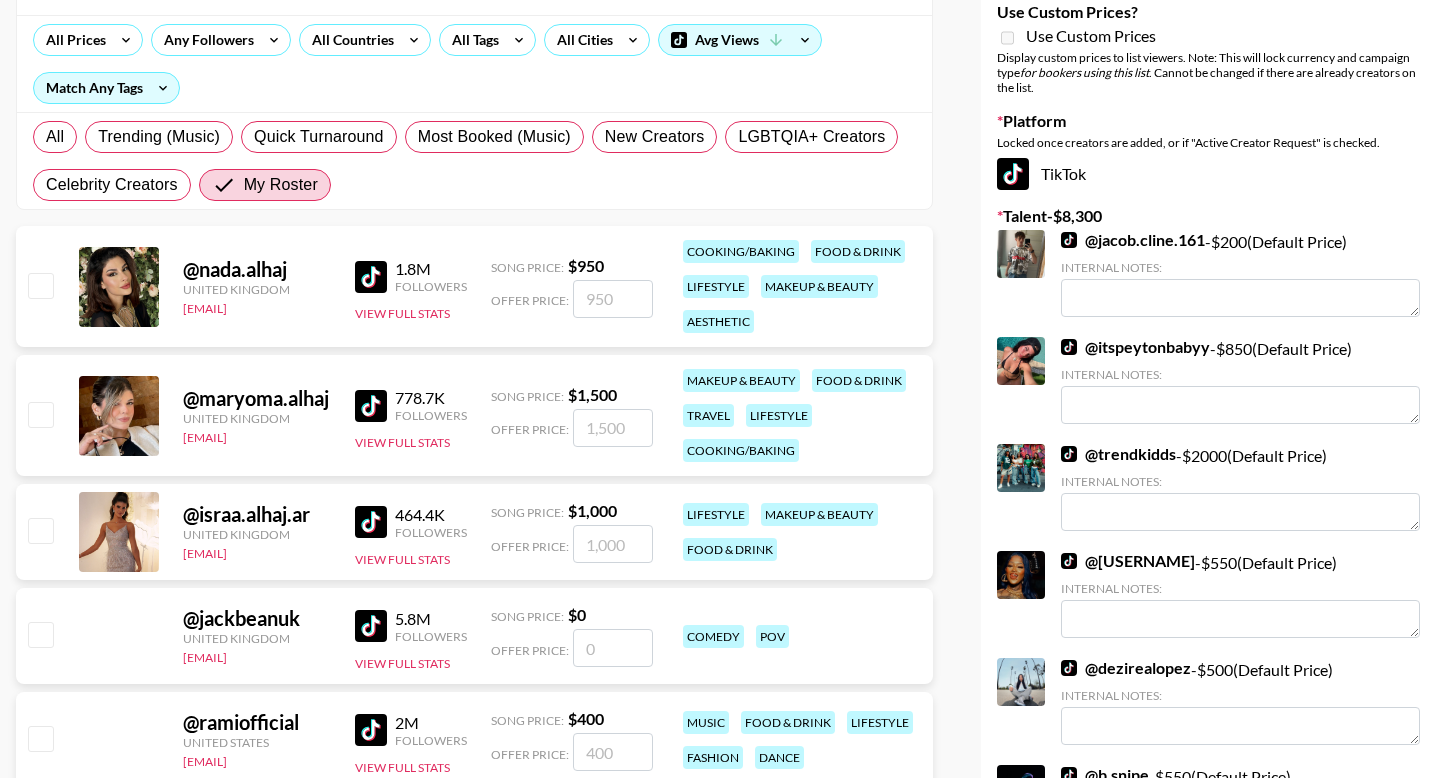 scroll, scrollTop: 0, scrollLeft: 0, axis: both 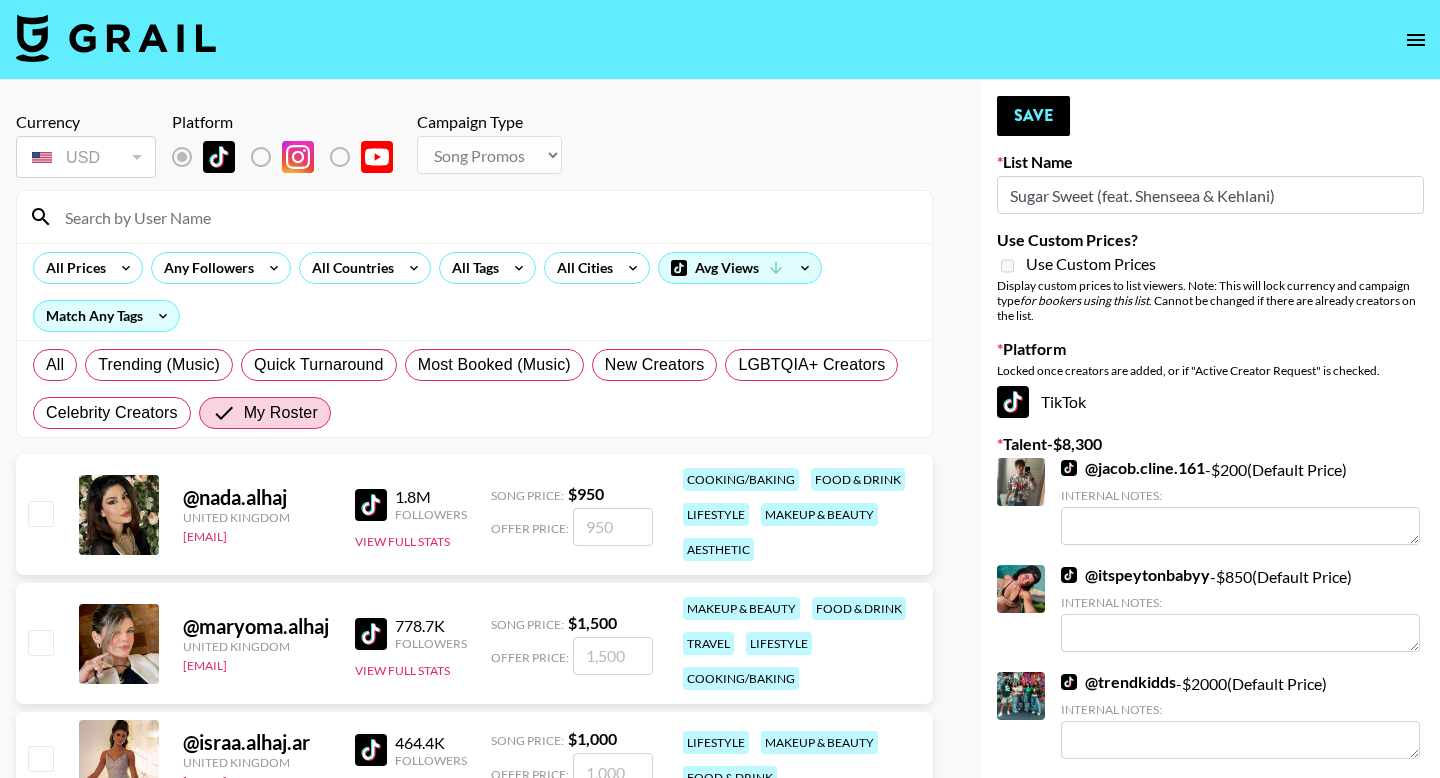 click at bounding box center [486, 217] 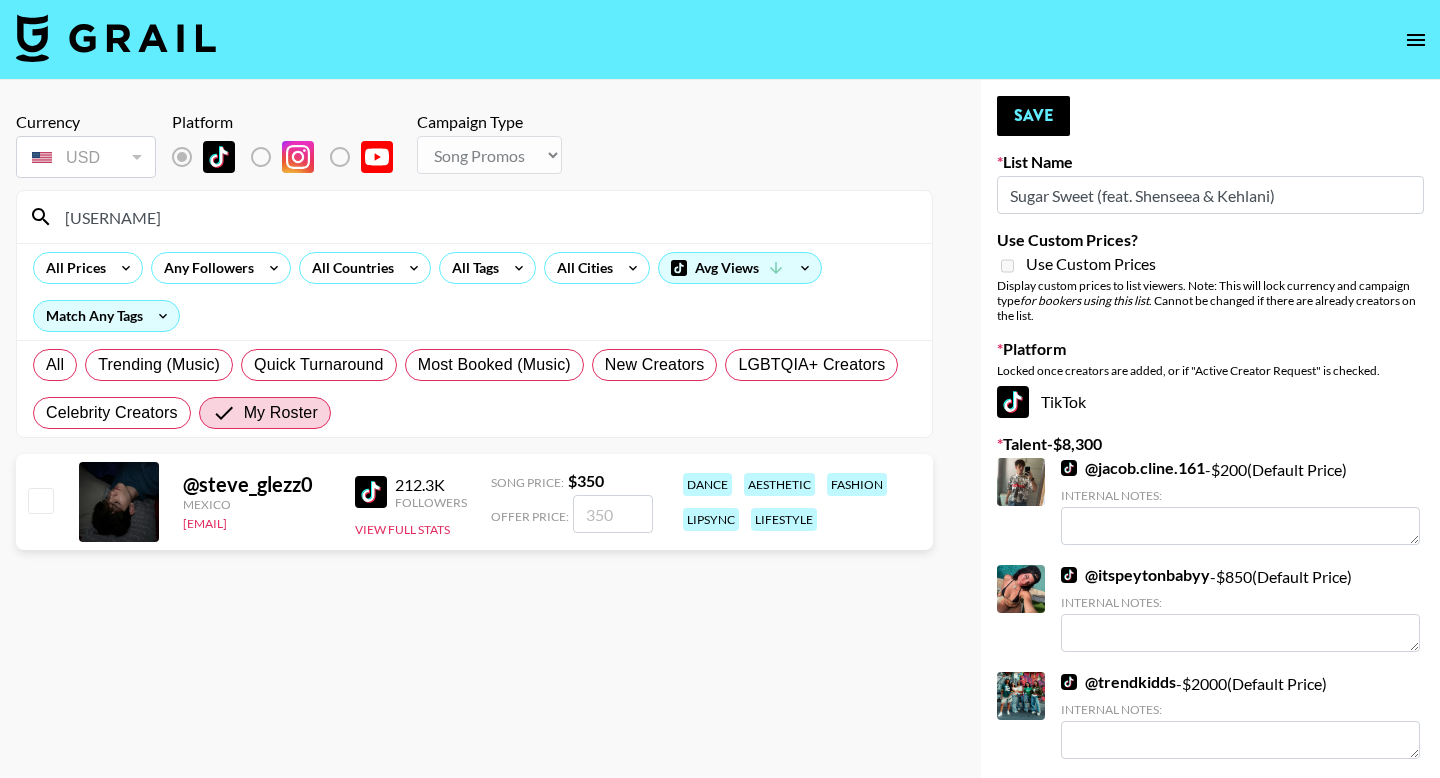type on "steve" 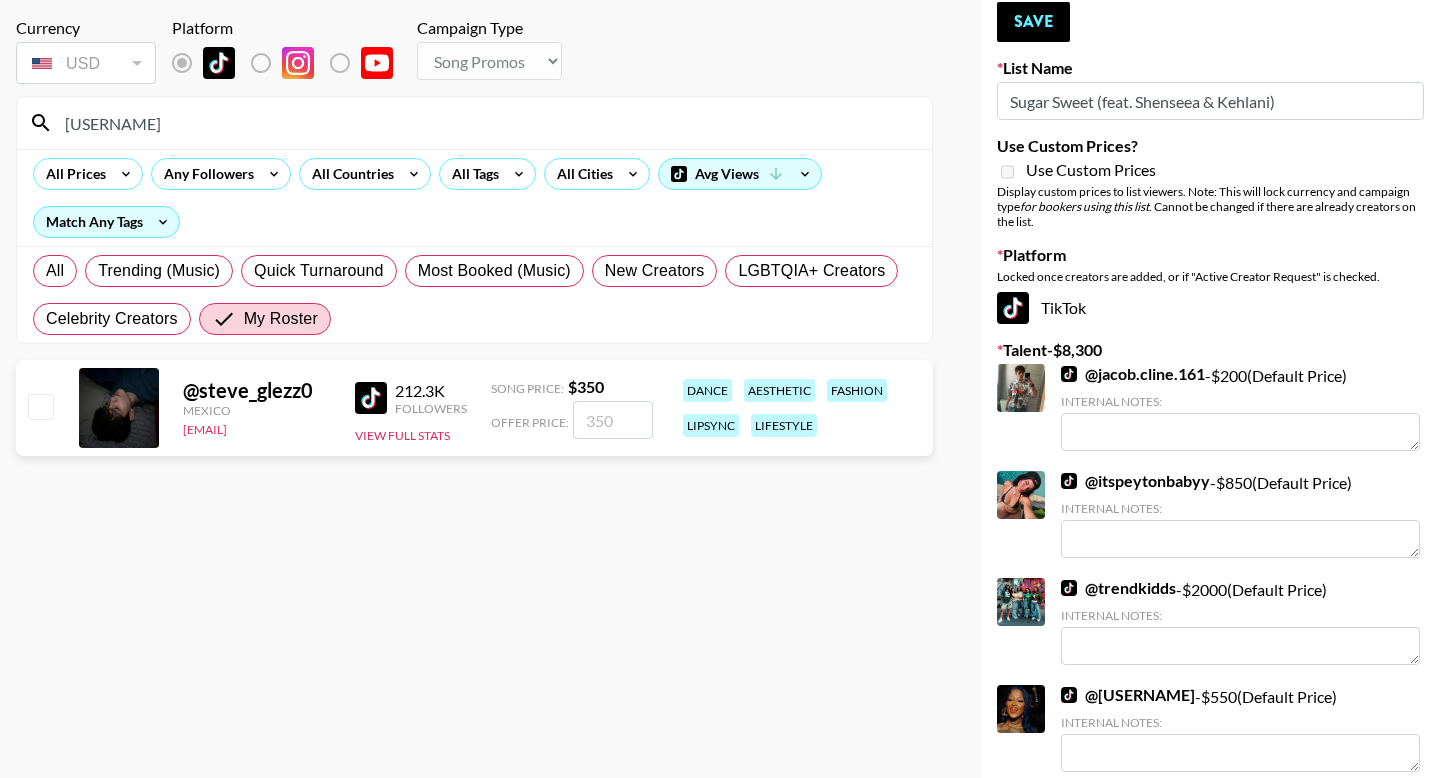 scroll, scrollTop: 0, scrollLeft: 0, axis: both 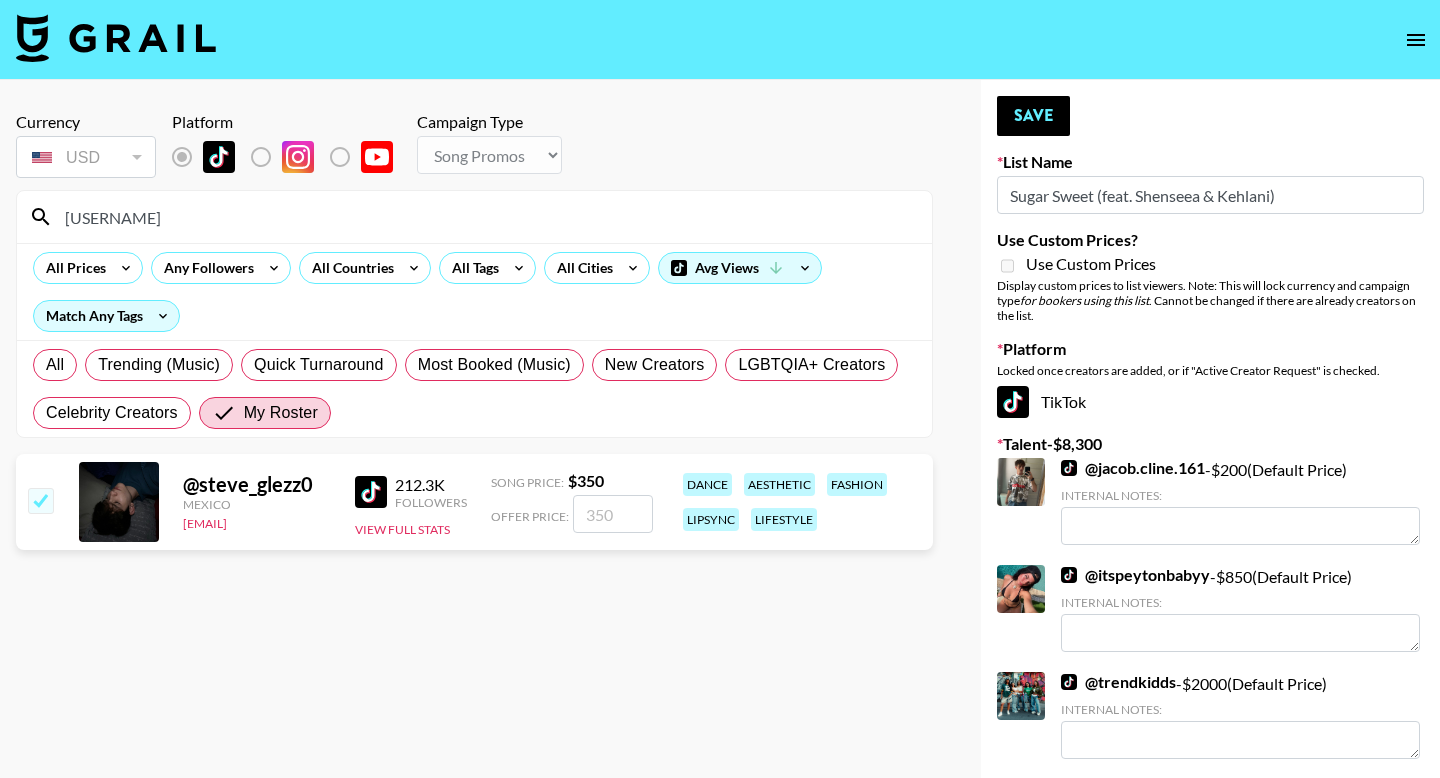 checkbox on "true" 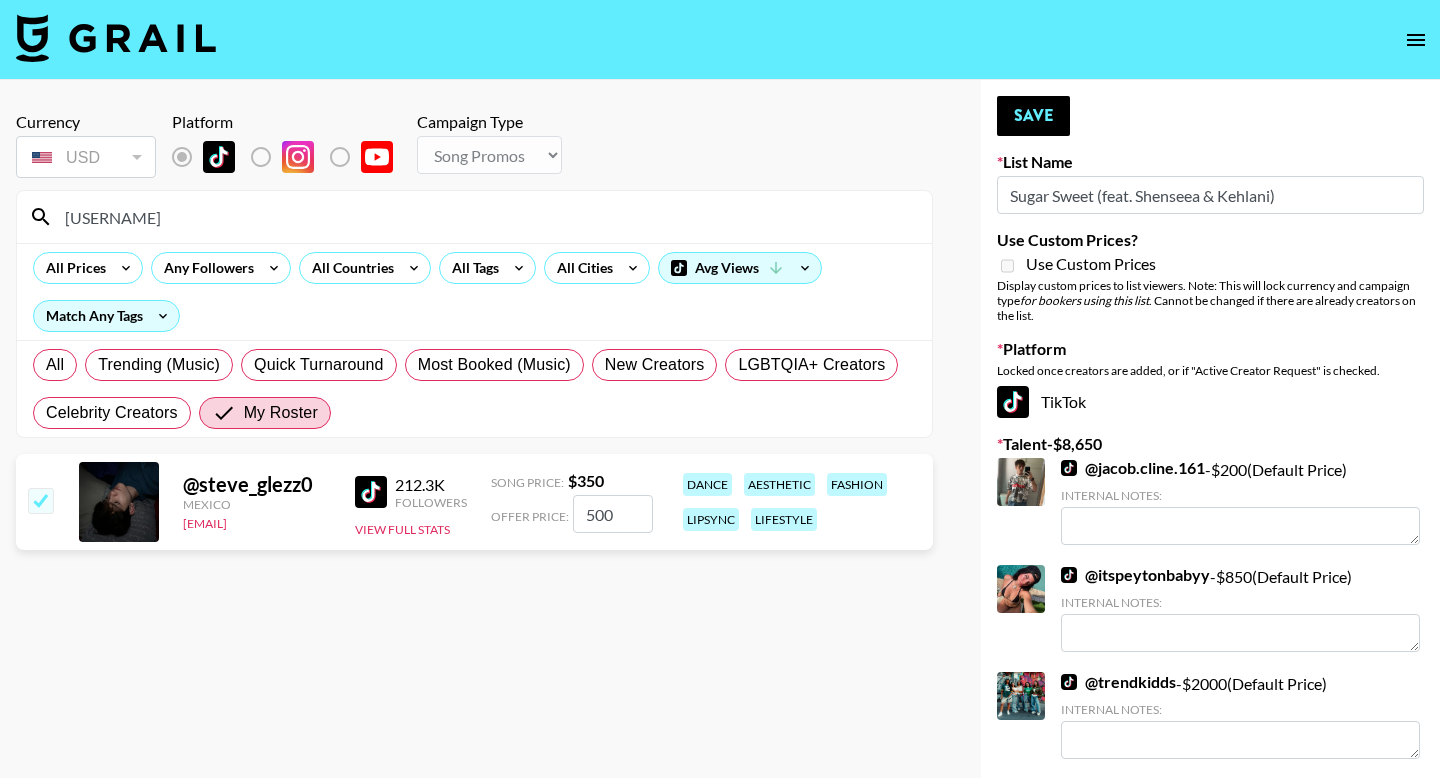 type on "500" 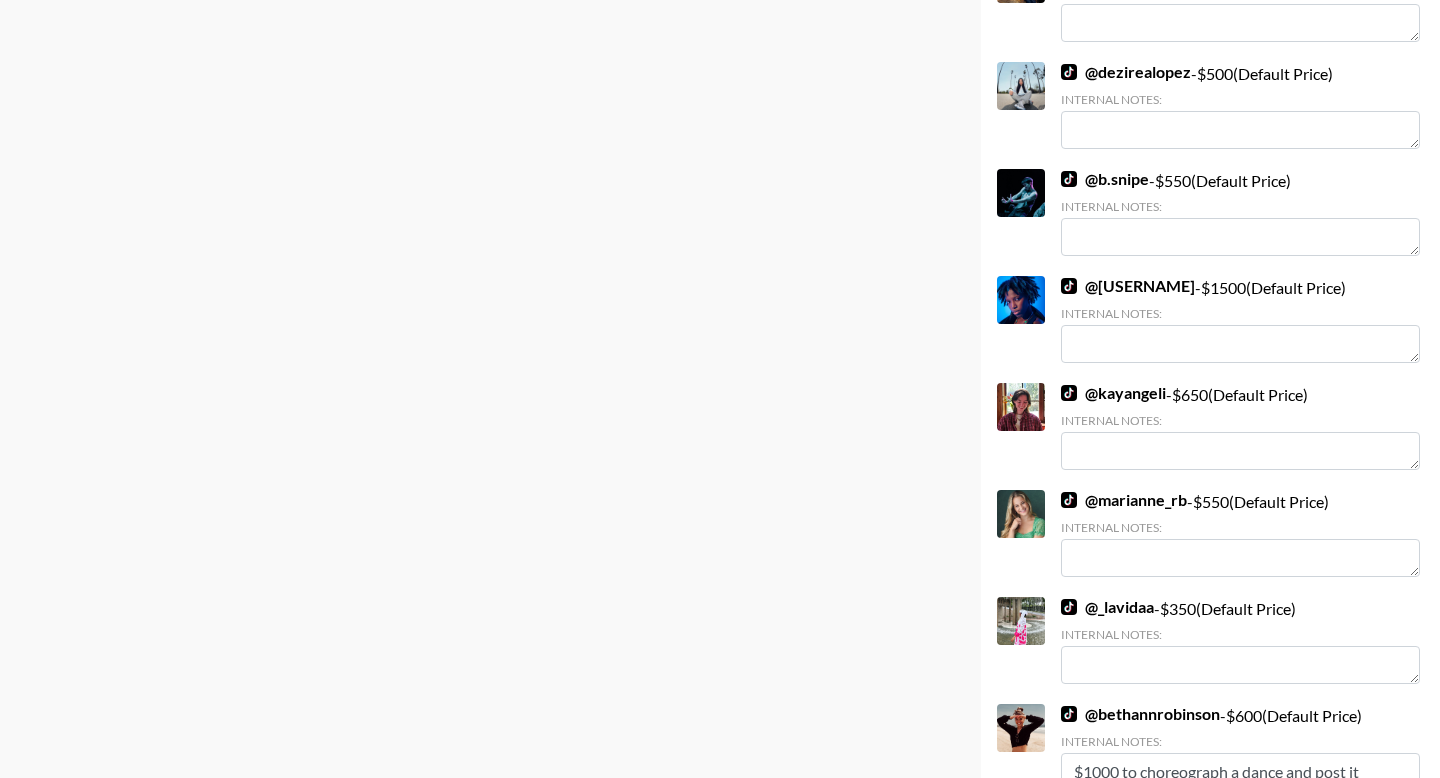 scroll, scrollTop: 1060, scrollLeft: 0, axis: vertical 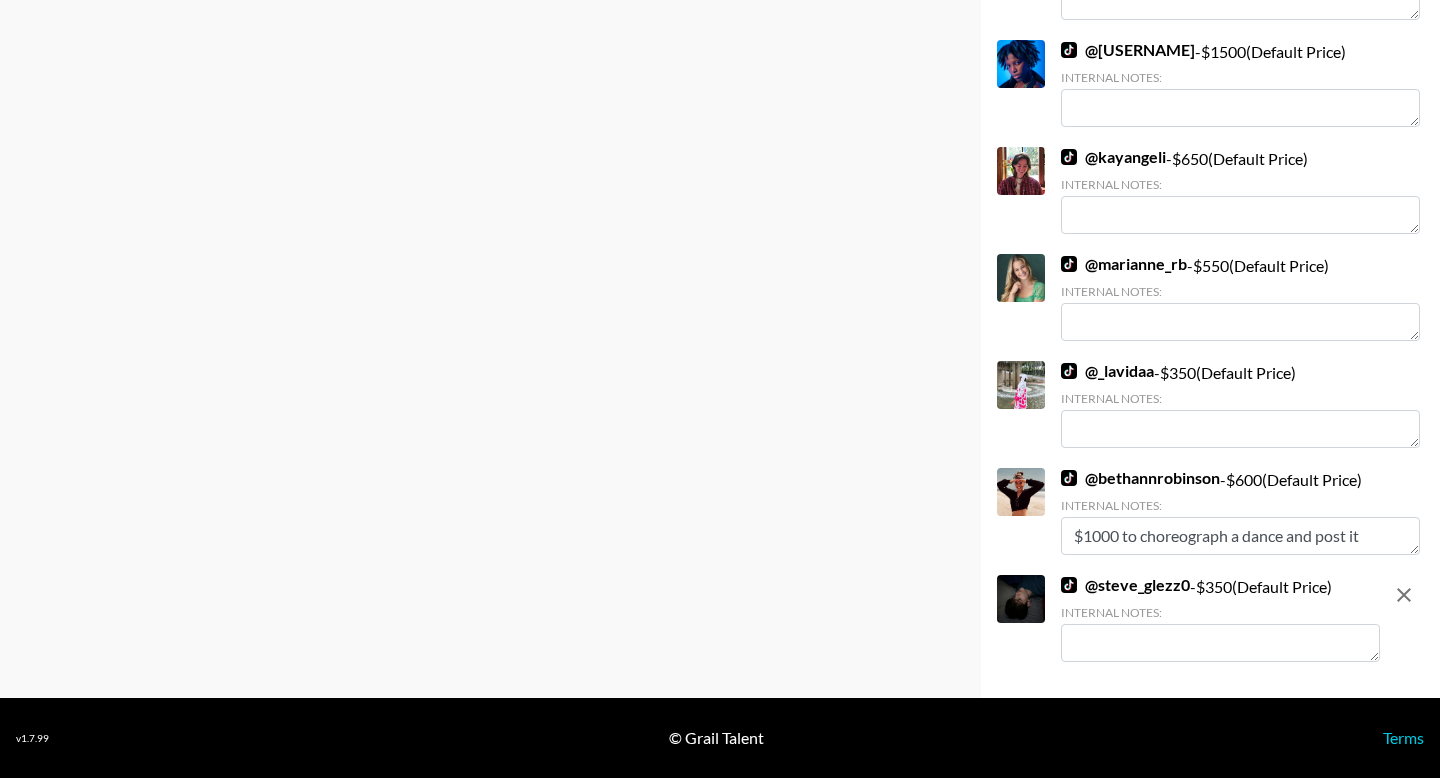 click at bounding box center [1220, 643] 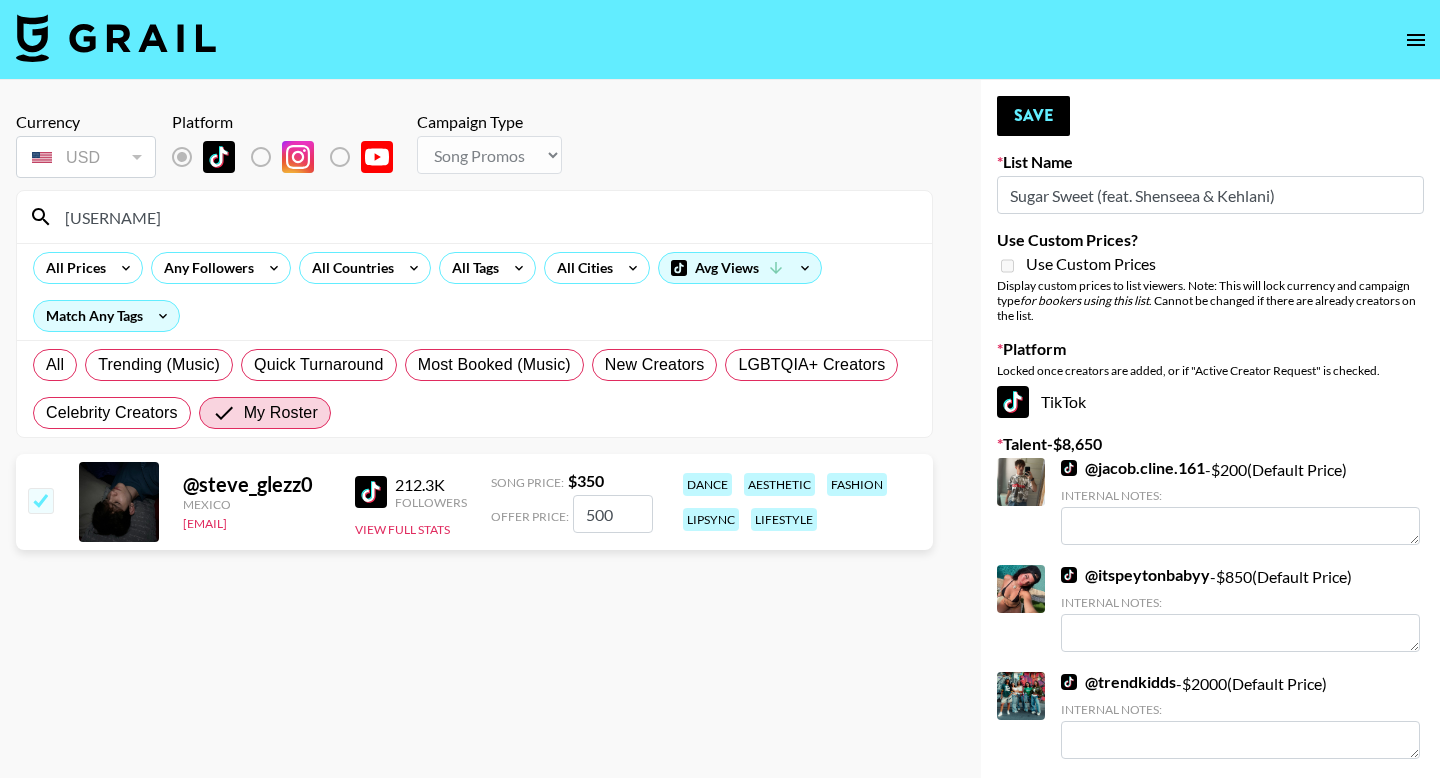 click on "steve" at bounding box center (486, 217) 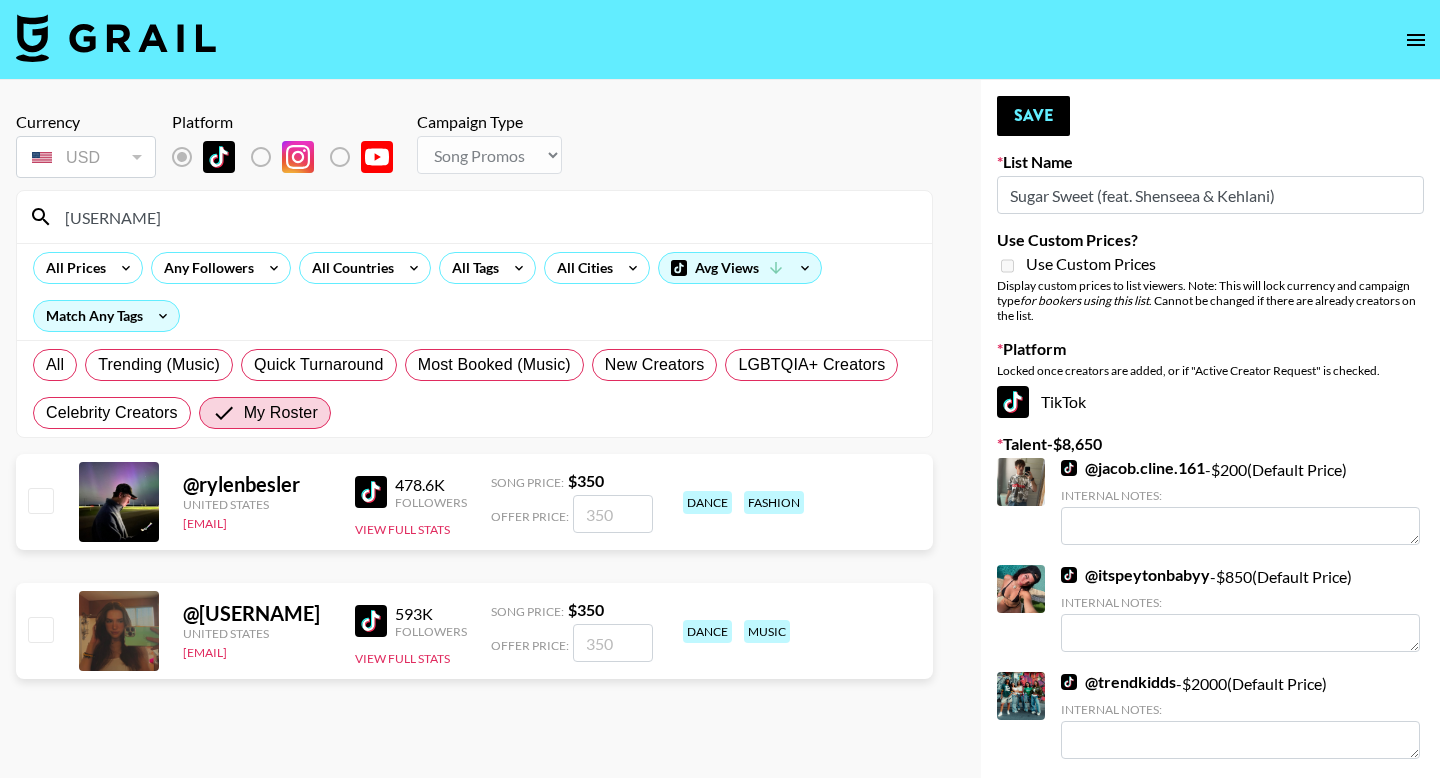 type on "rylen" 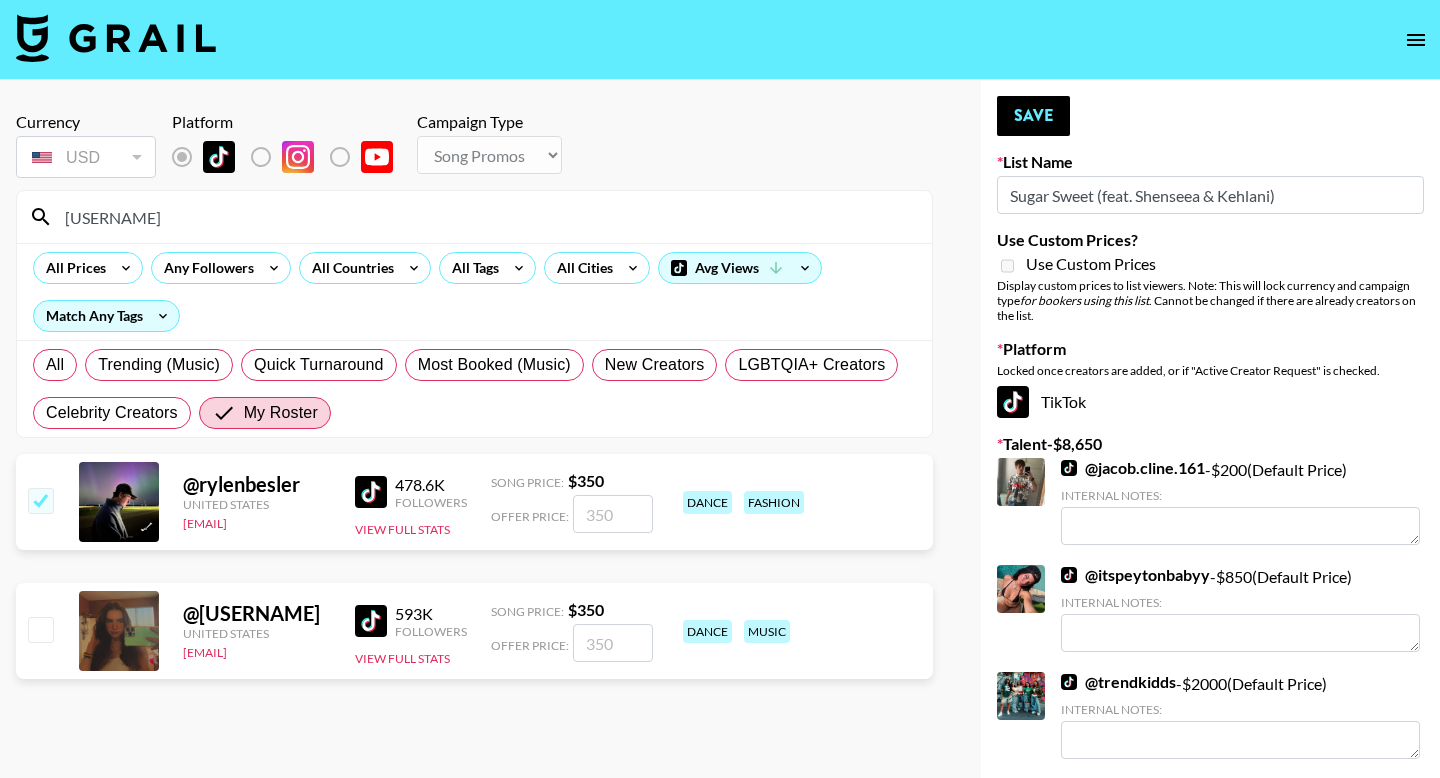 checkbox on "true" 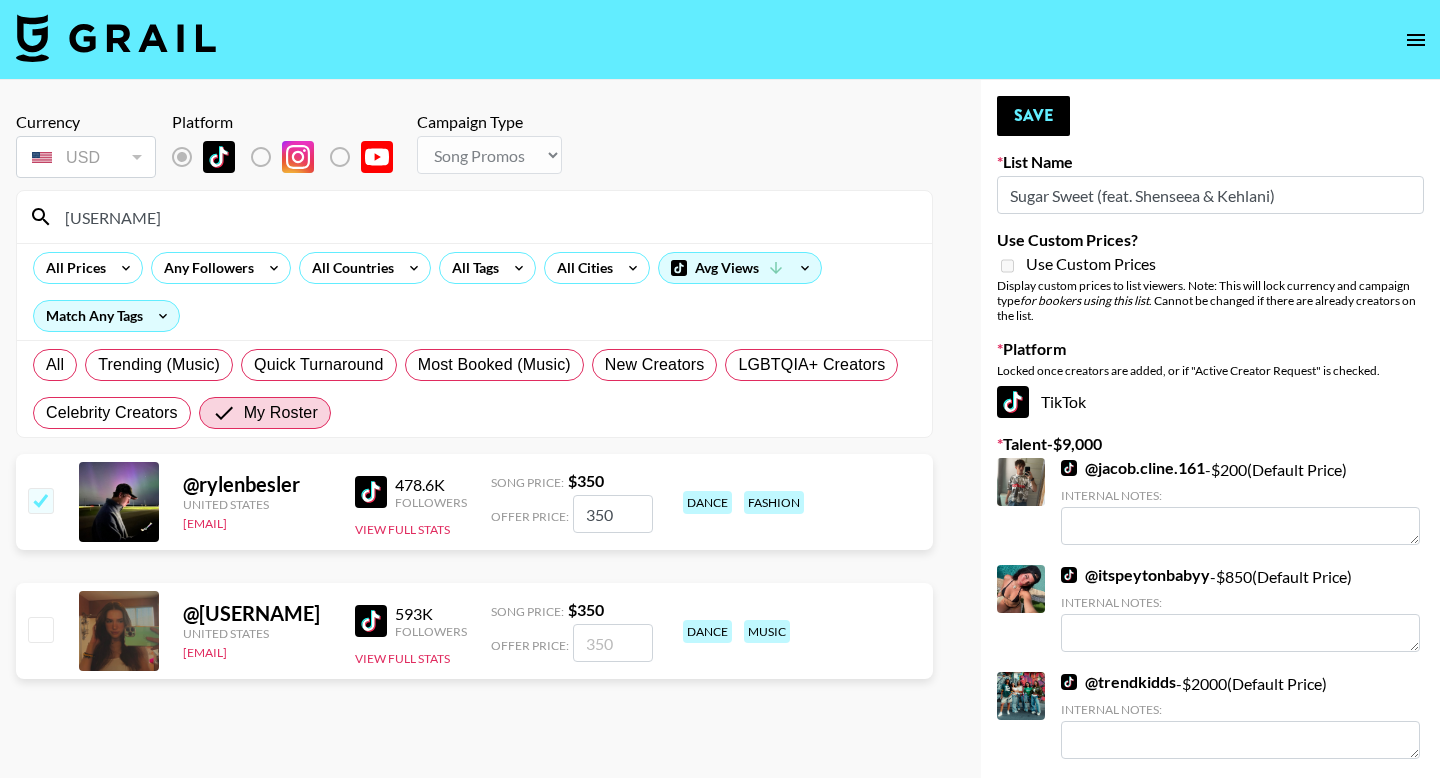click on "@ chloekleiner United States joseph@grail-talent.com 593K Followers View Full Stats   Song Price: $ 350 Offer Price: dance music" at bounding box center (474, 631) 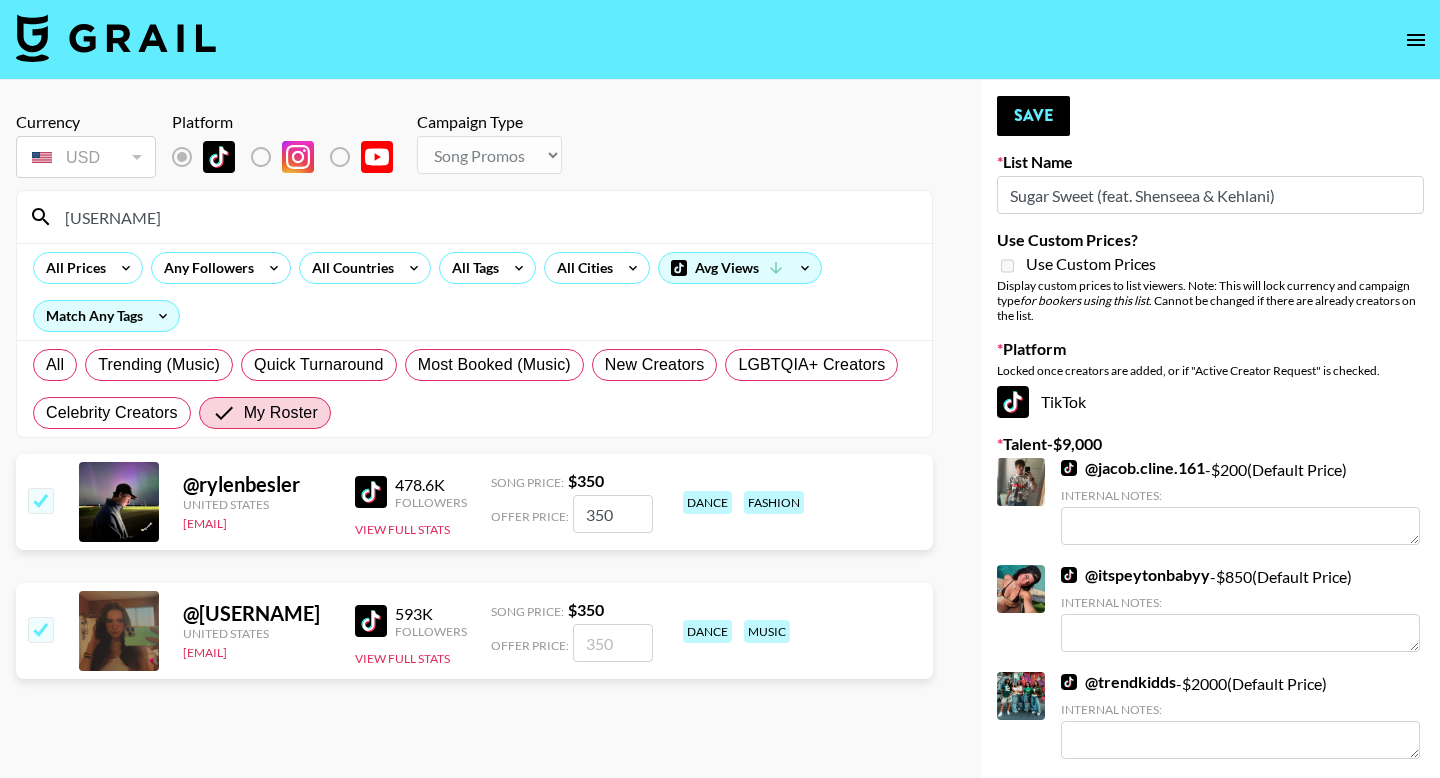 checkbox on "true" 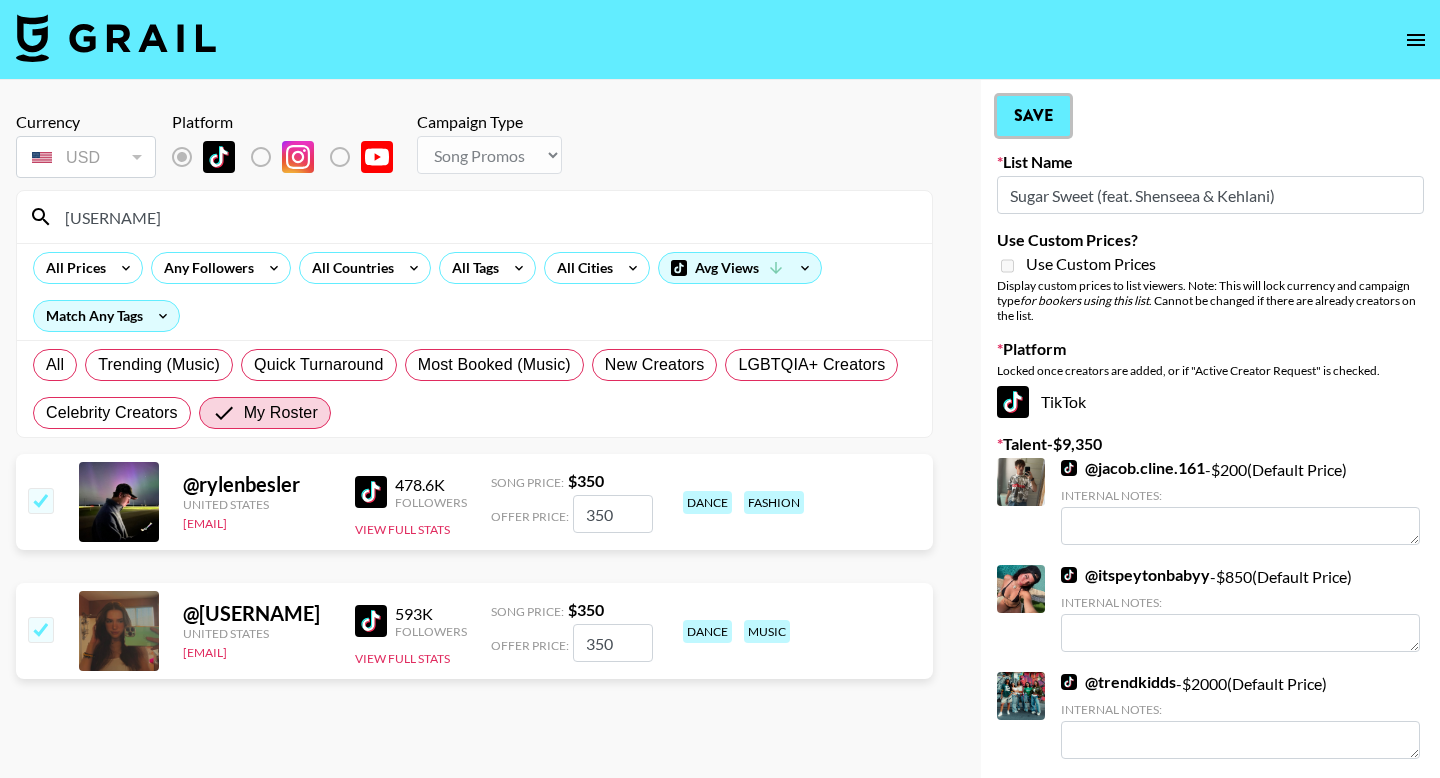 click on "Save" at bounding box center [1033, 116] 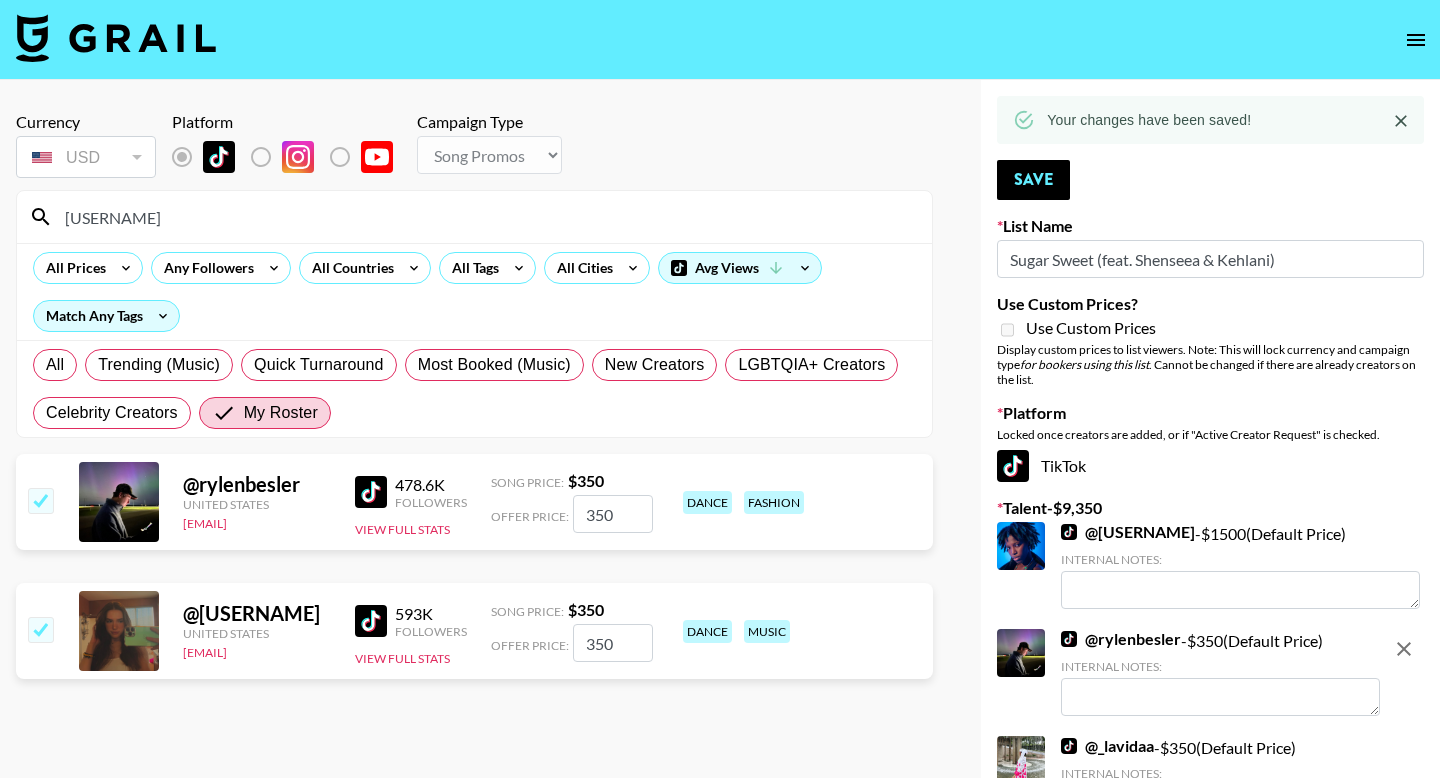 click on "rylen" at bounding box center (486, 217) 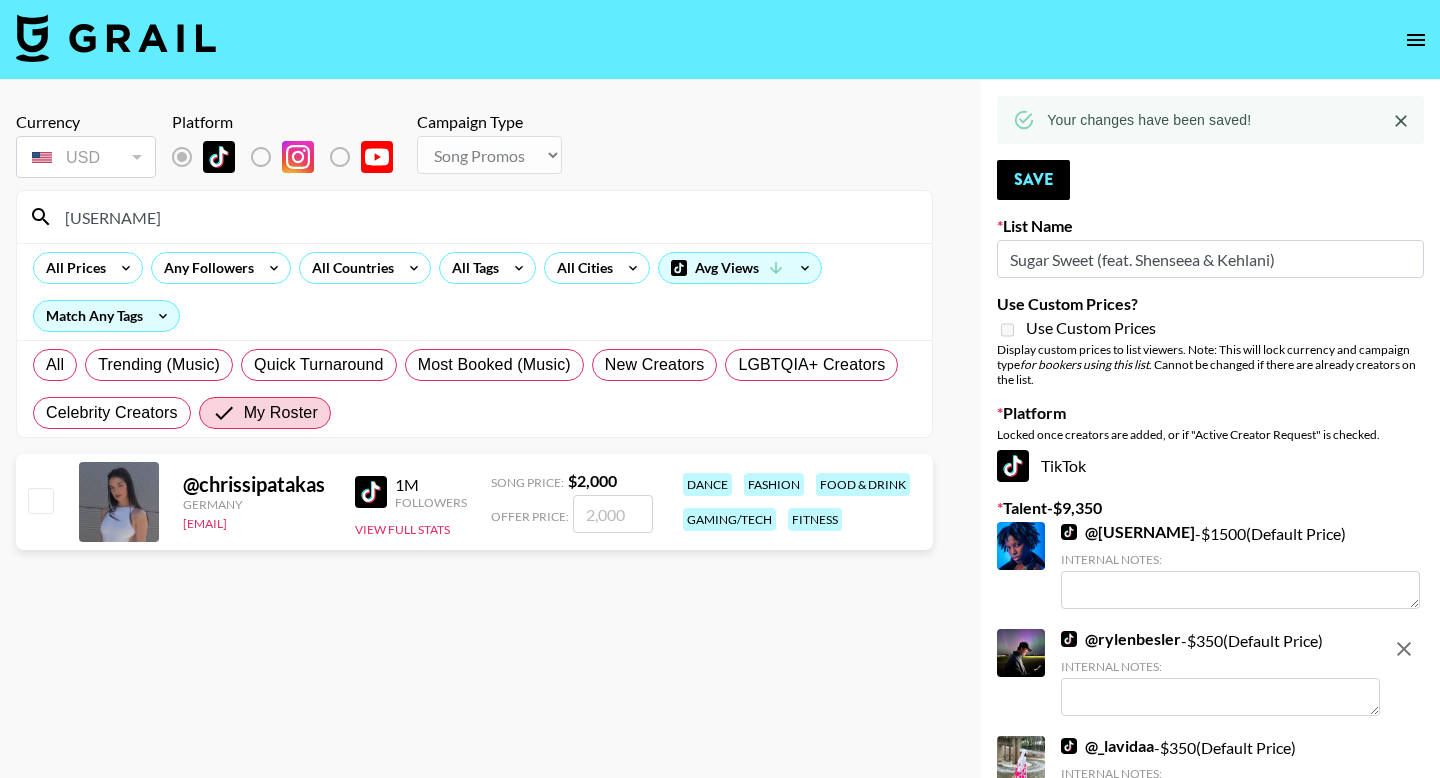 type on "chriss" 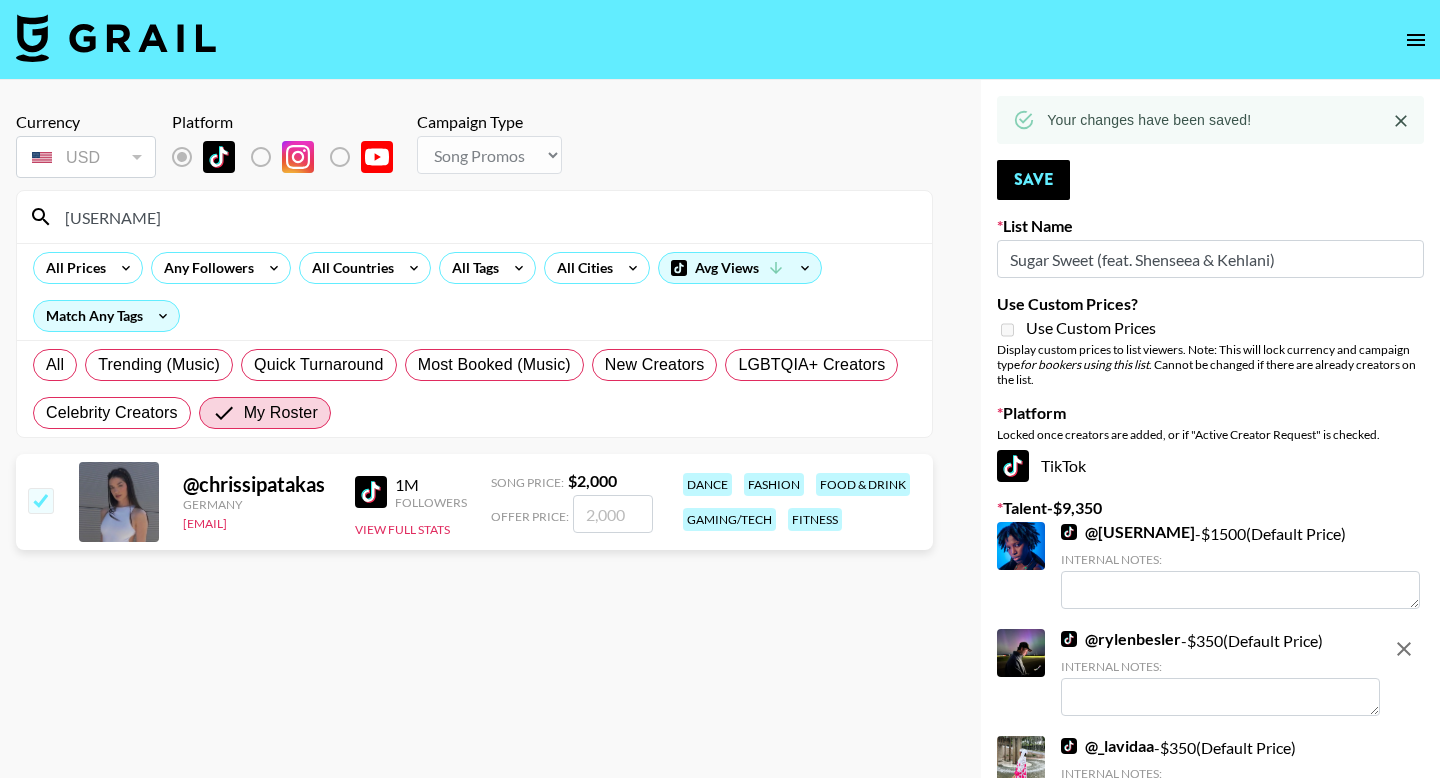 checkbox on "true" 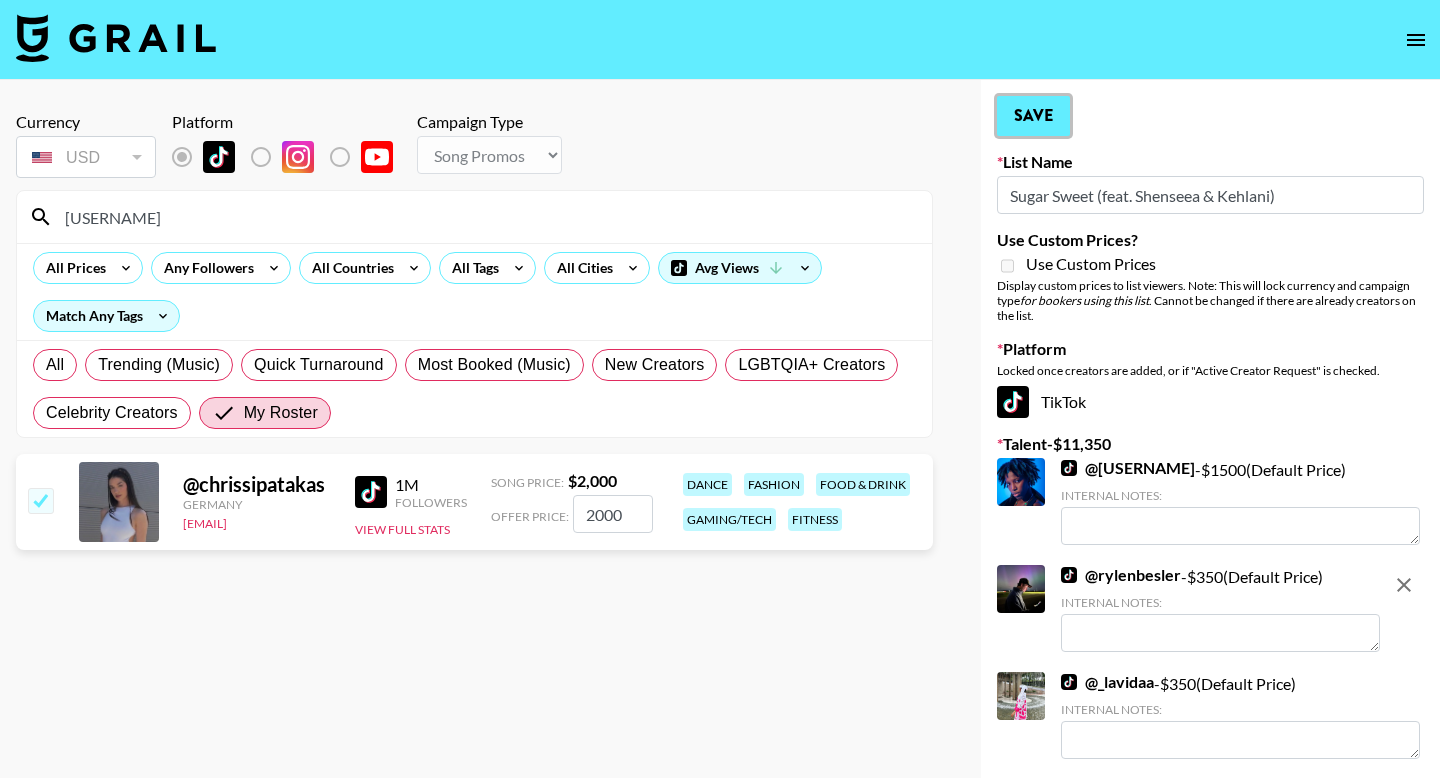 click on "Save" at bounding box center (1033, 116) 